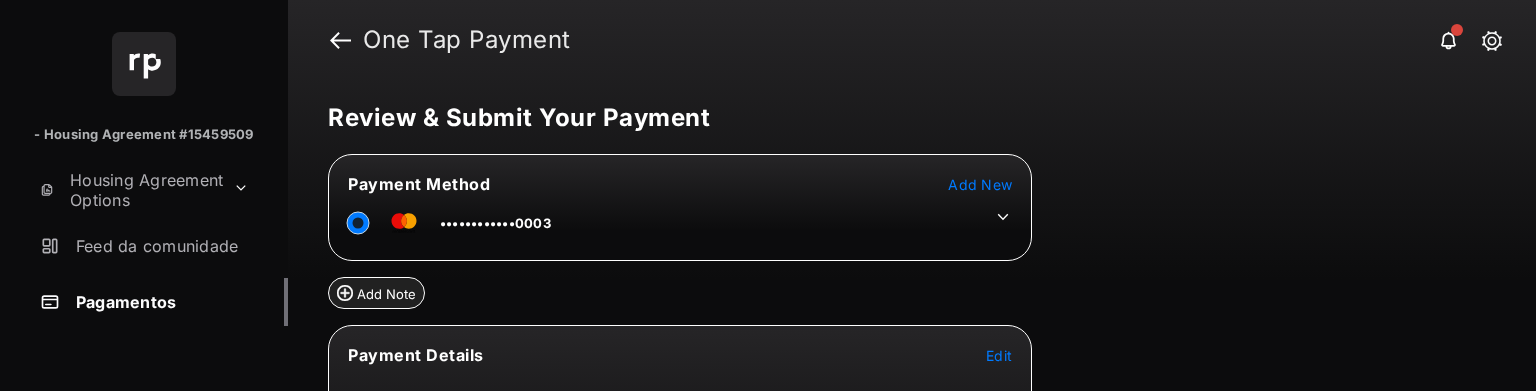 scroll, scrollTop: 0, scrollLeft: 0, axis: both 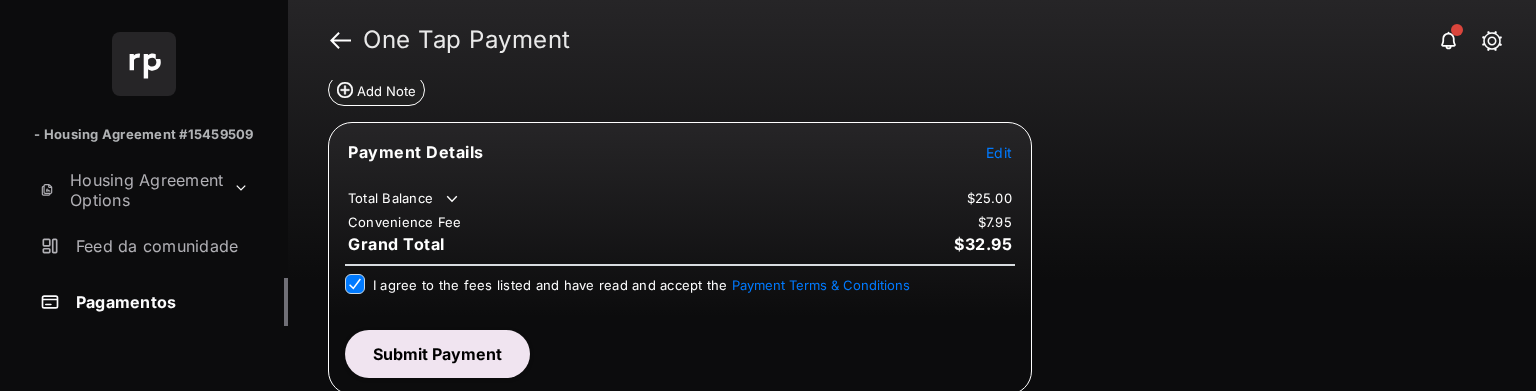 click on "Submit Payment" at bounding box center [437, 354] 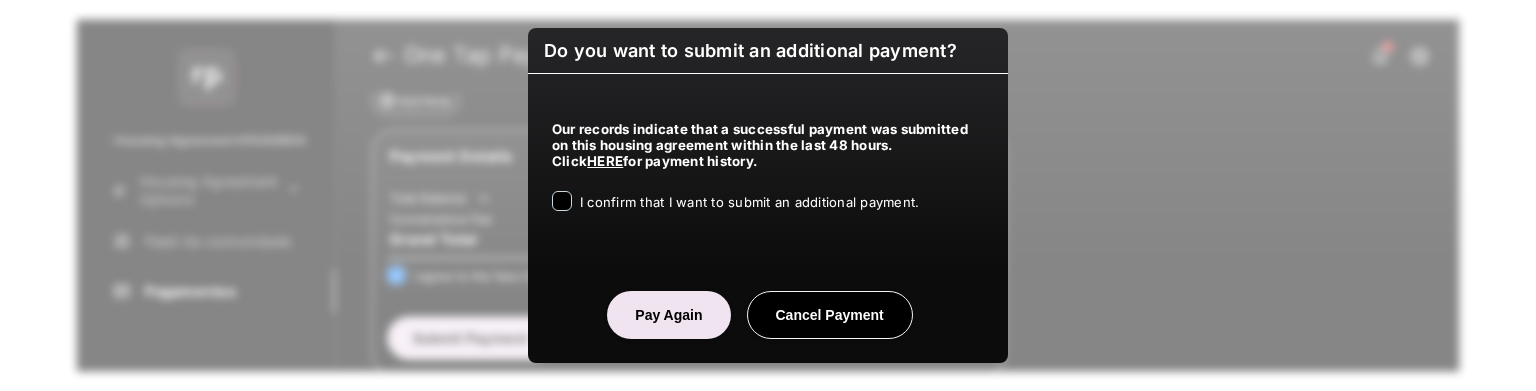 click on "I confirm that I want to submit an additional payment." at bounding box center (749, 202) 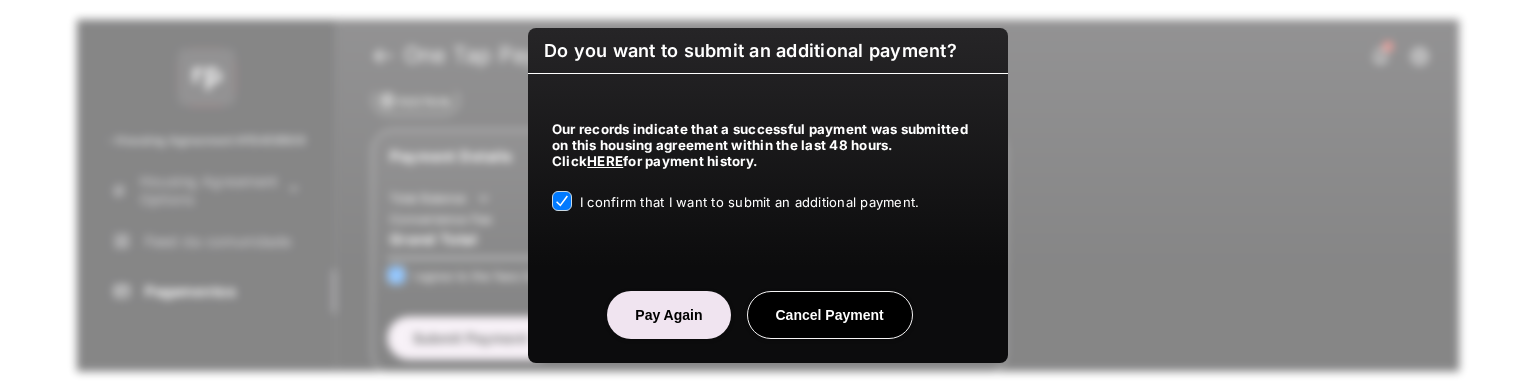 click on "Pay Again" at bounding box center (668, 315) 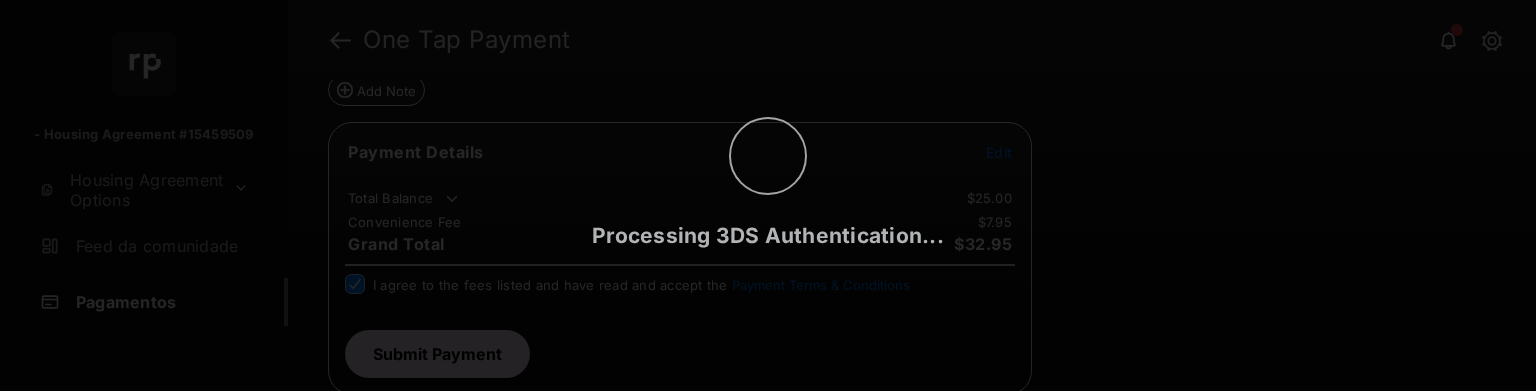 scroll, scrollTop: 203, scrollLeft: 0, axis: vertical 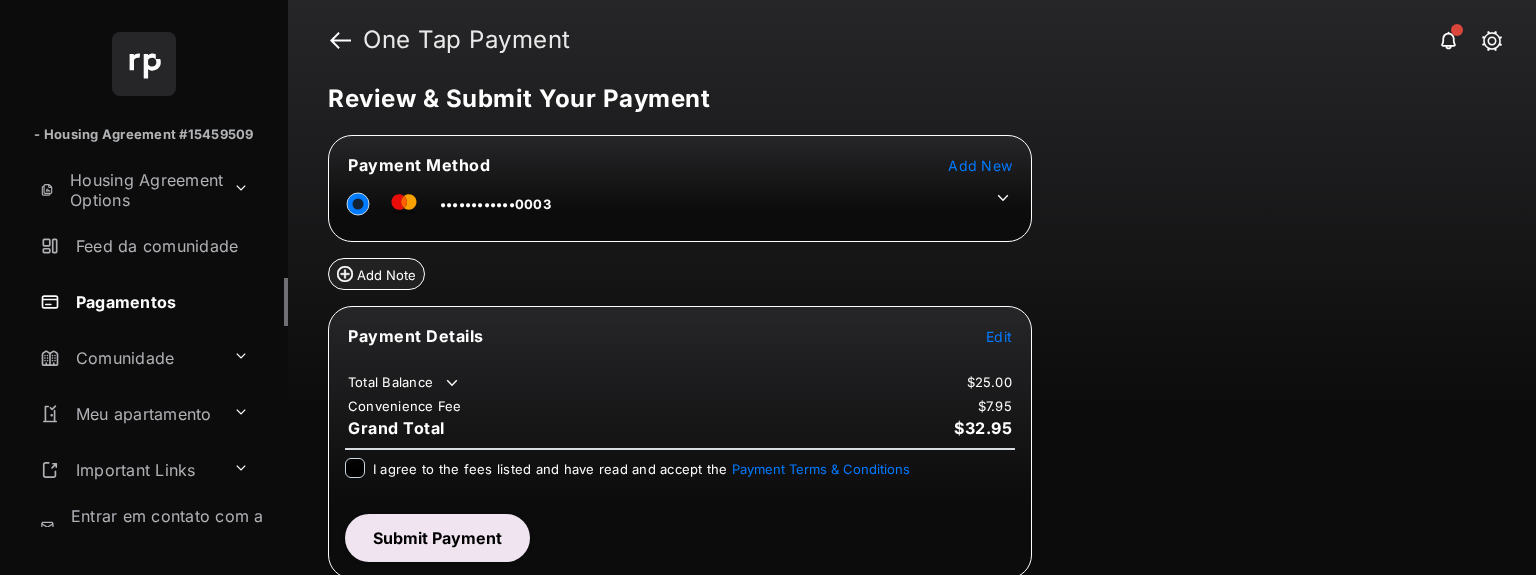 click on "Pagamentos" at bounding box center (160, 302) 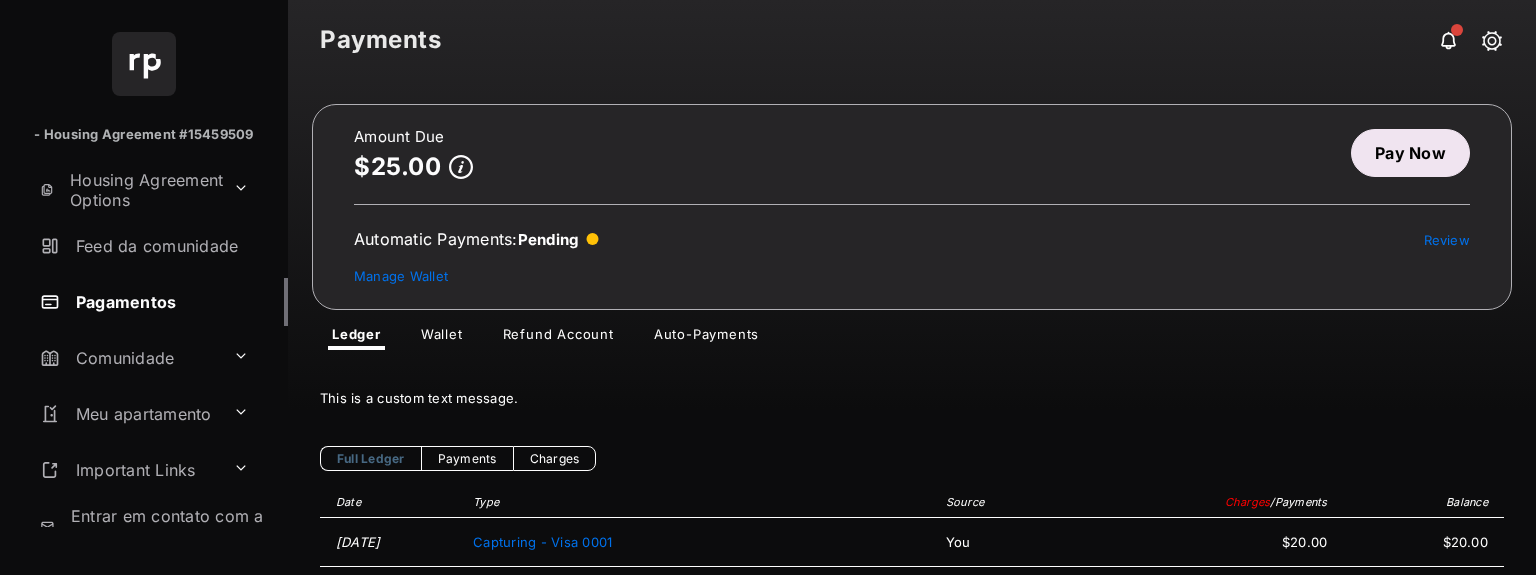 click on "Pay Now" at bounding box center [1410, 153] 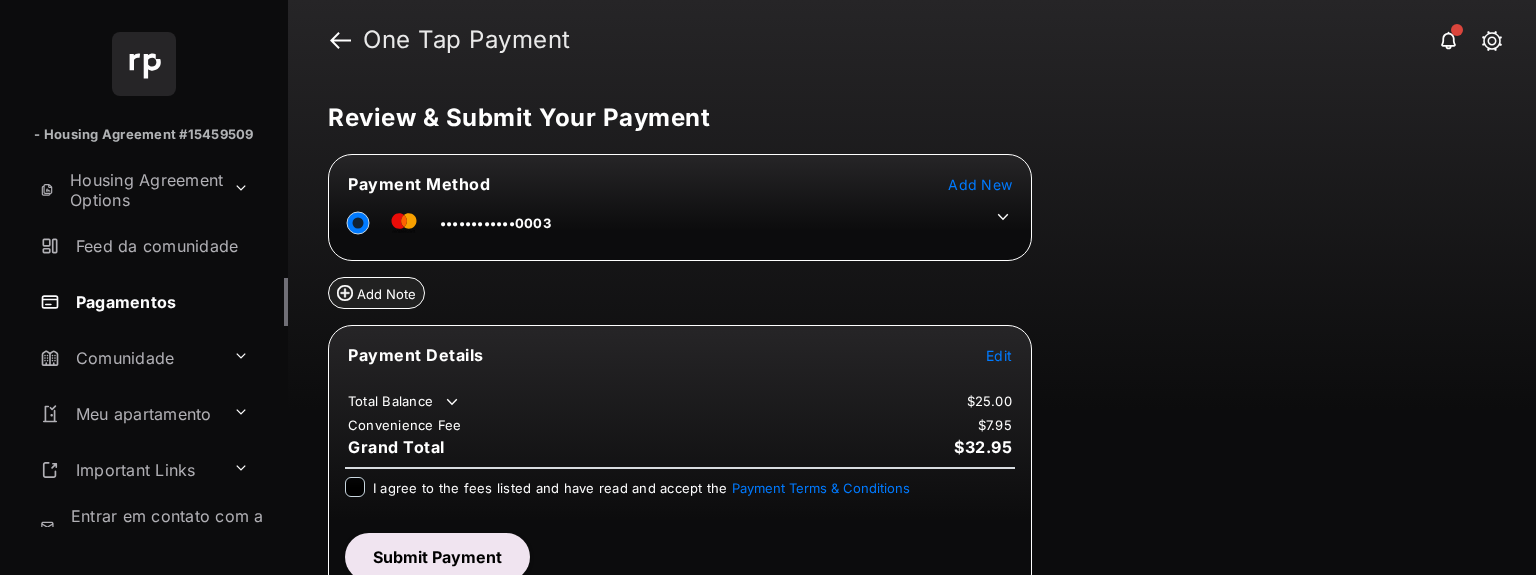 click on "Edit" at bounding box center (999, 355) 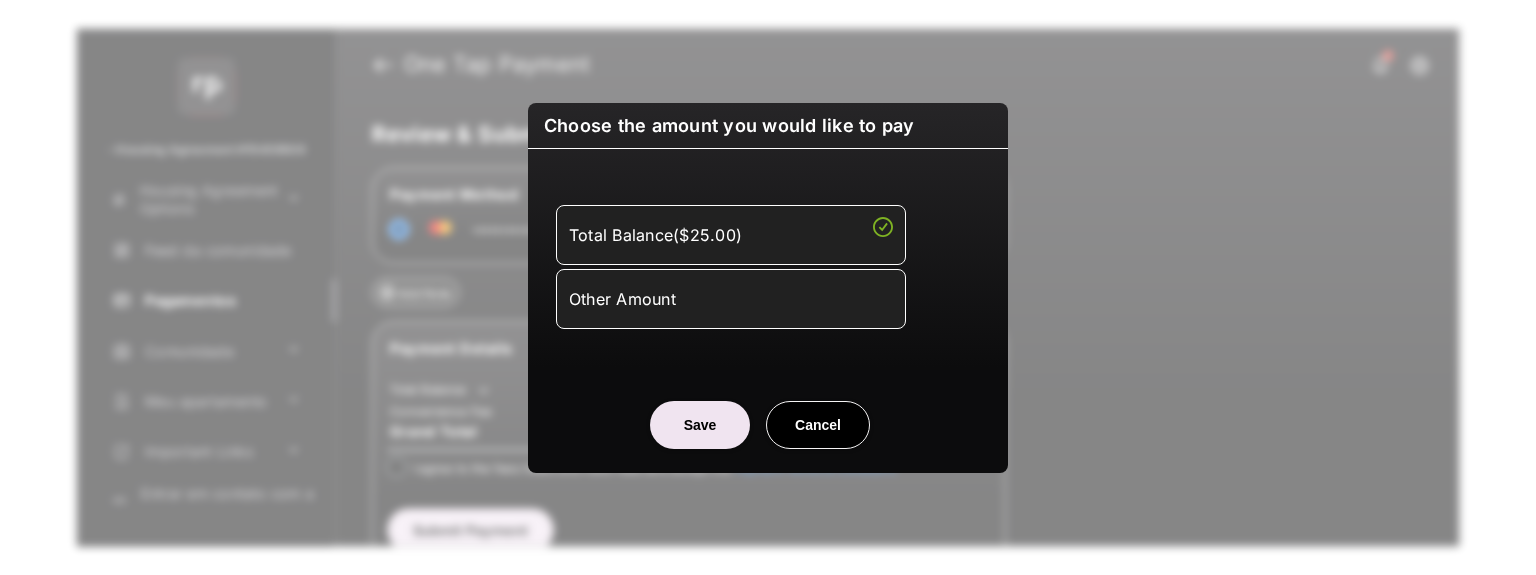 click on "Other Amount" at bounding box center [731, 299] 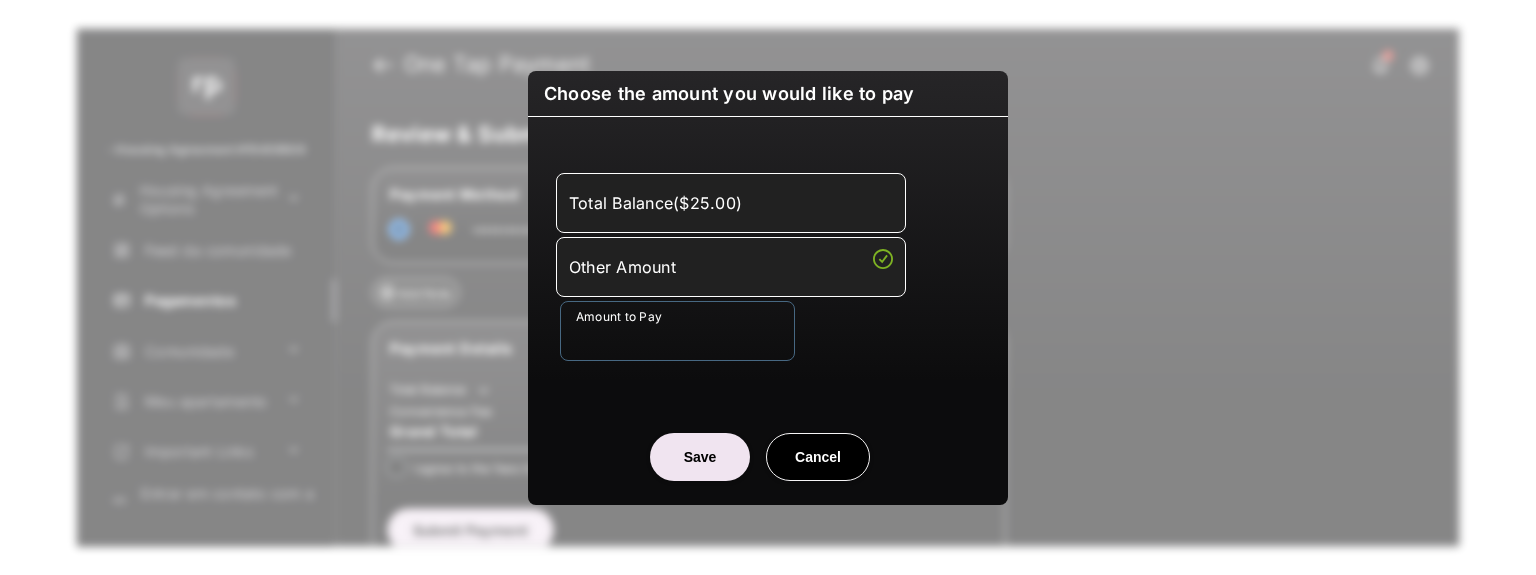 click on "Amount to Pay" at bounding box center [677, 331] 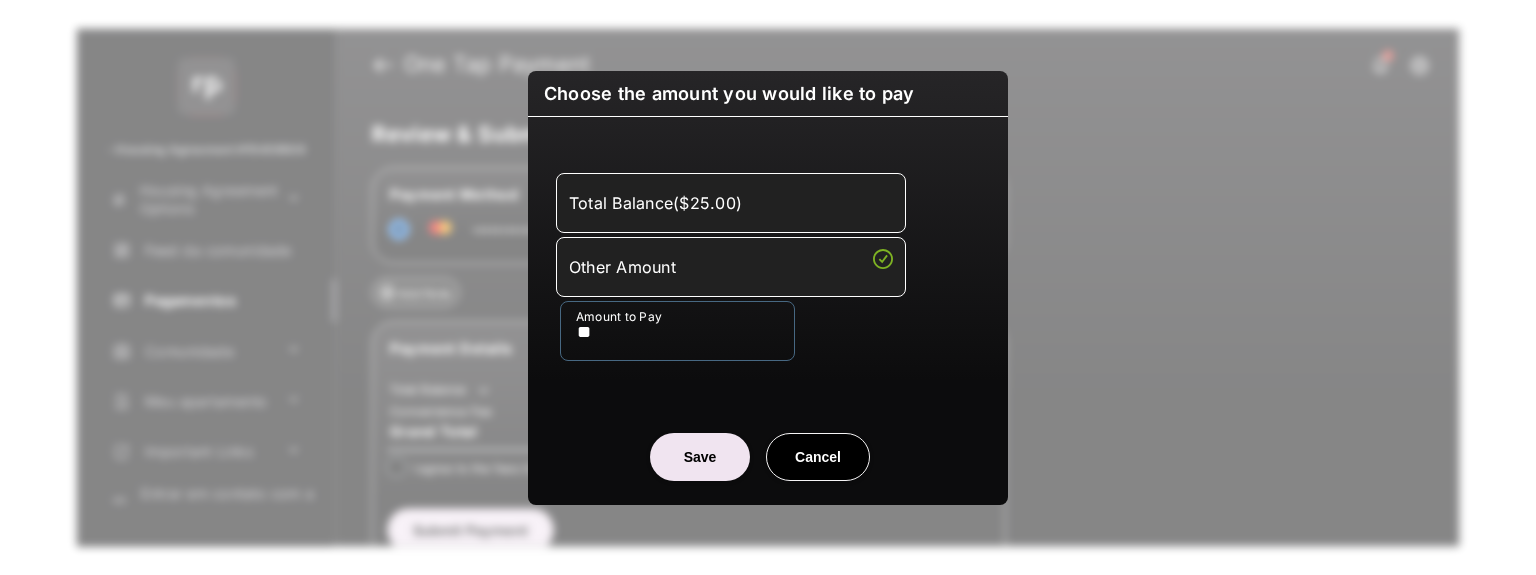 type on "**" 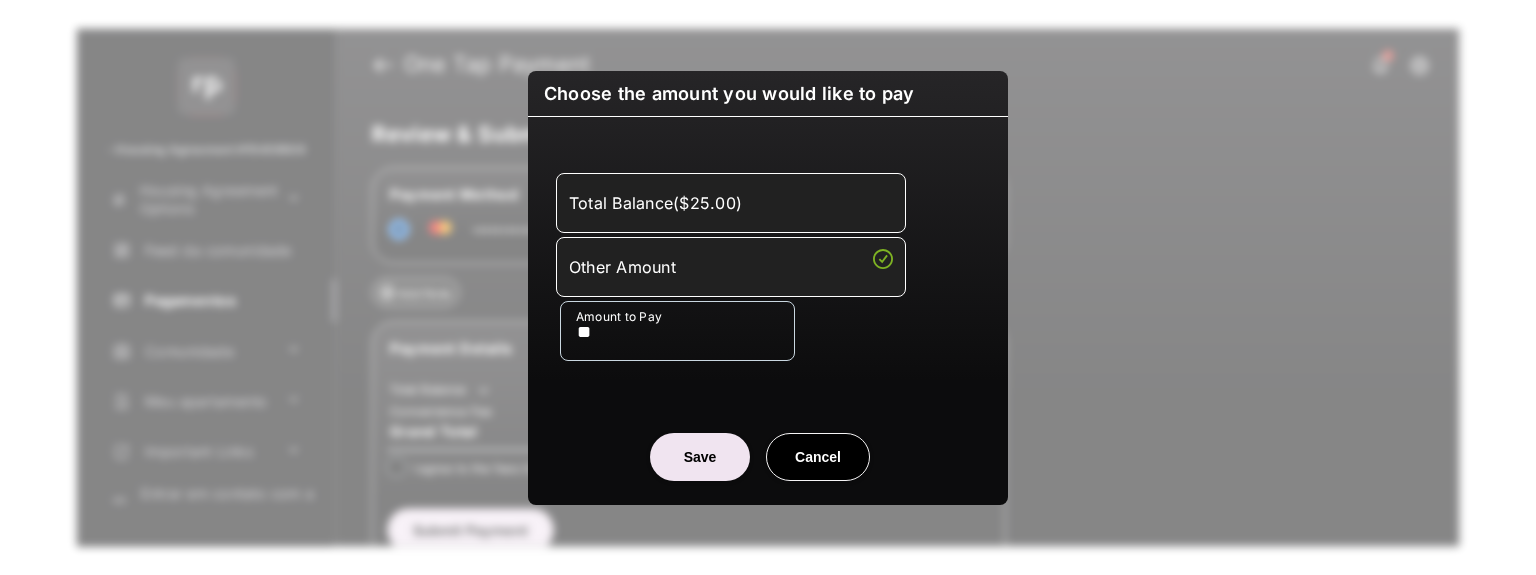 click on "Total Balance  ( $25.00 ) Other Amount Amount to Pay **" at bounding box center (768, 267) 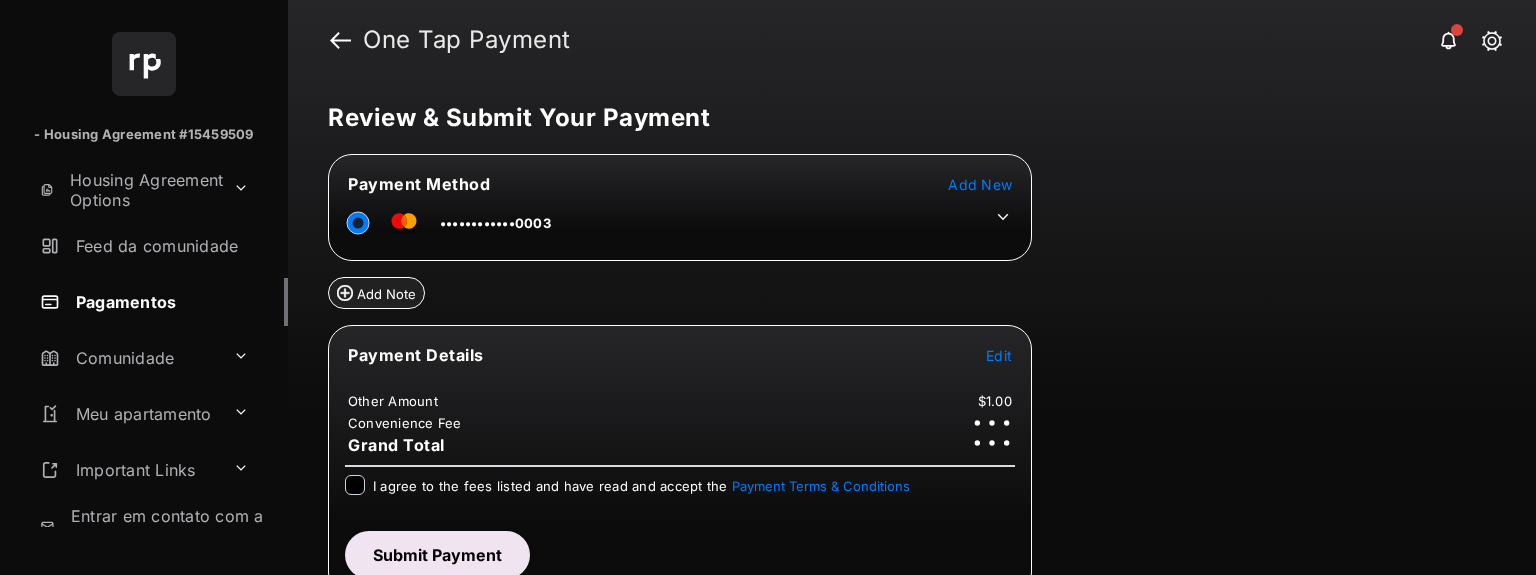 click on "I agree to the fees listed and have read and accept the   Payment Terms & Conditions" at bounding box center [641, 486] 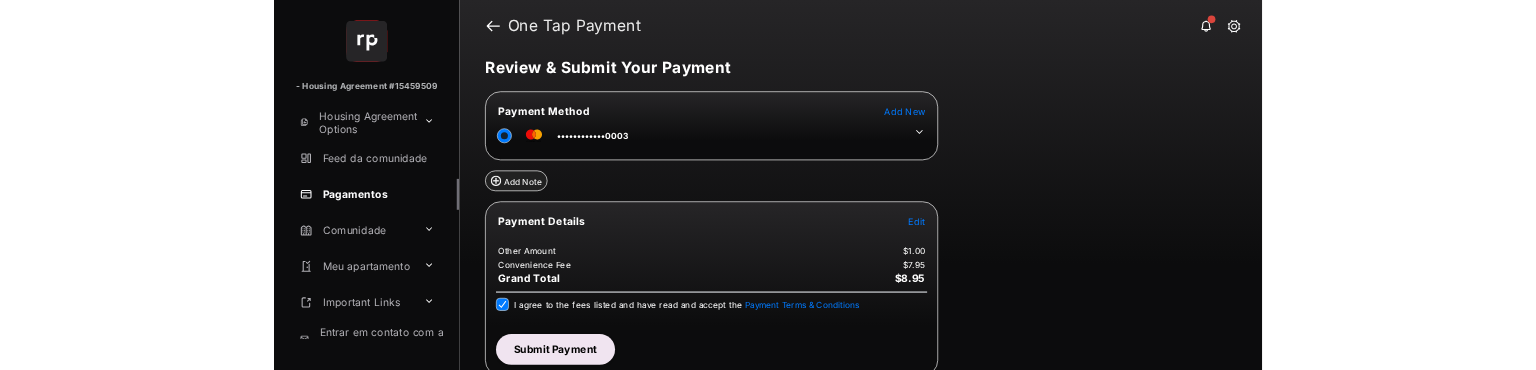 scroll, scrollTop: 16, scrollLeft: 0, axis: vertical 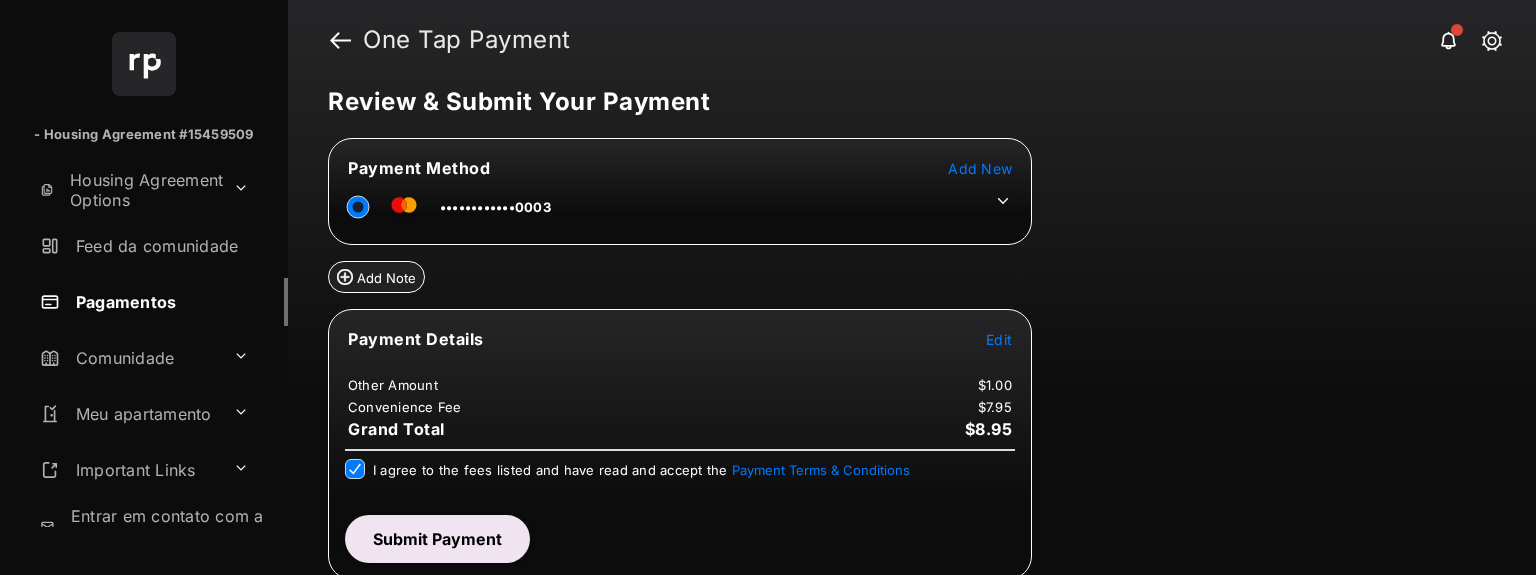 click on "Submit Payment" at bounding box center [437, 539] 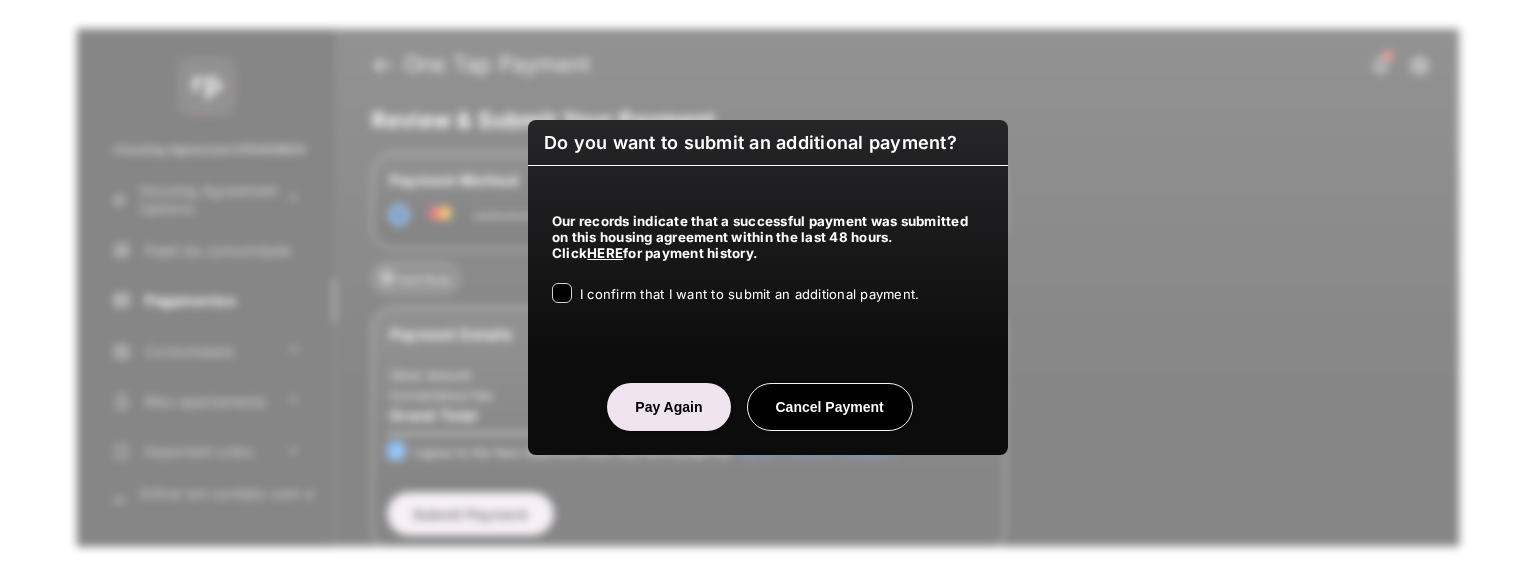 click on "I confirm that I want to submit an additional payment." at bounding box center [749, 294] 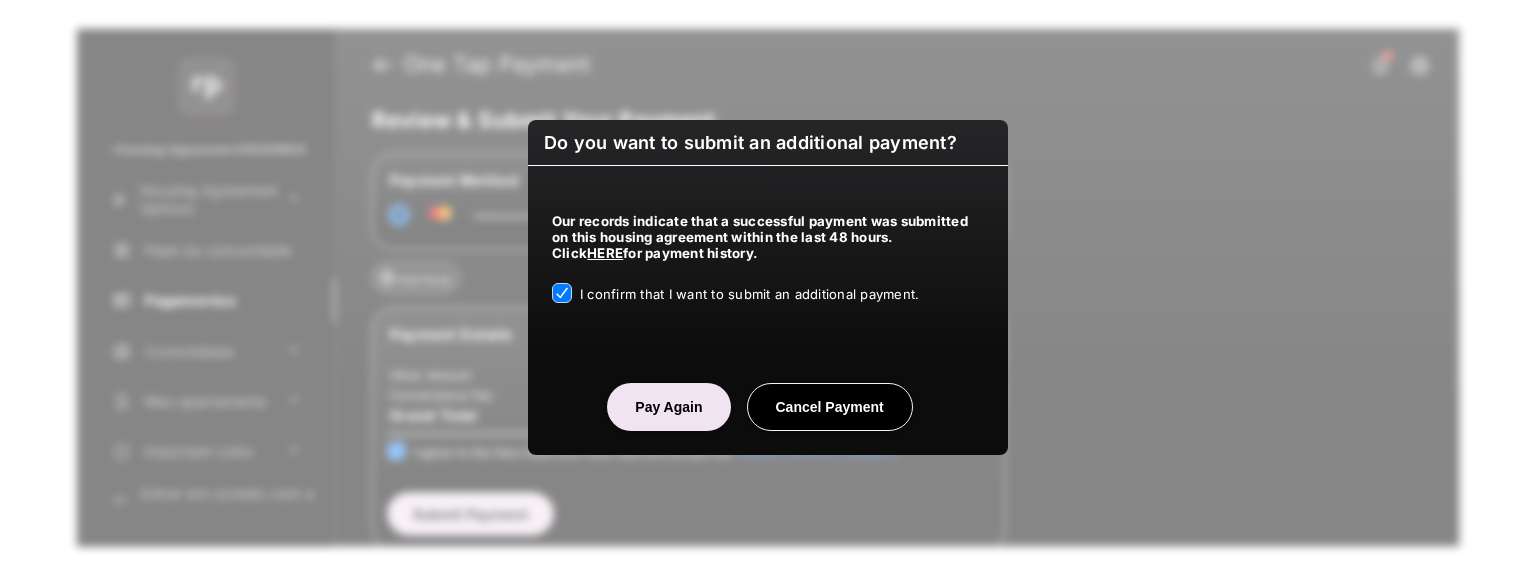 click on "Pay Again" at bounding box center [668, 407] 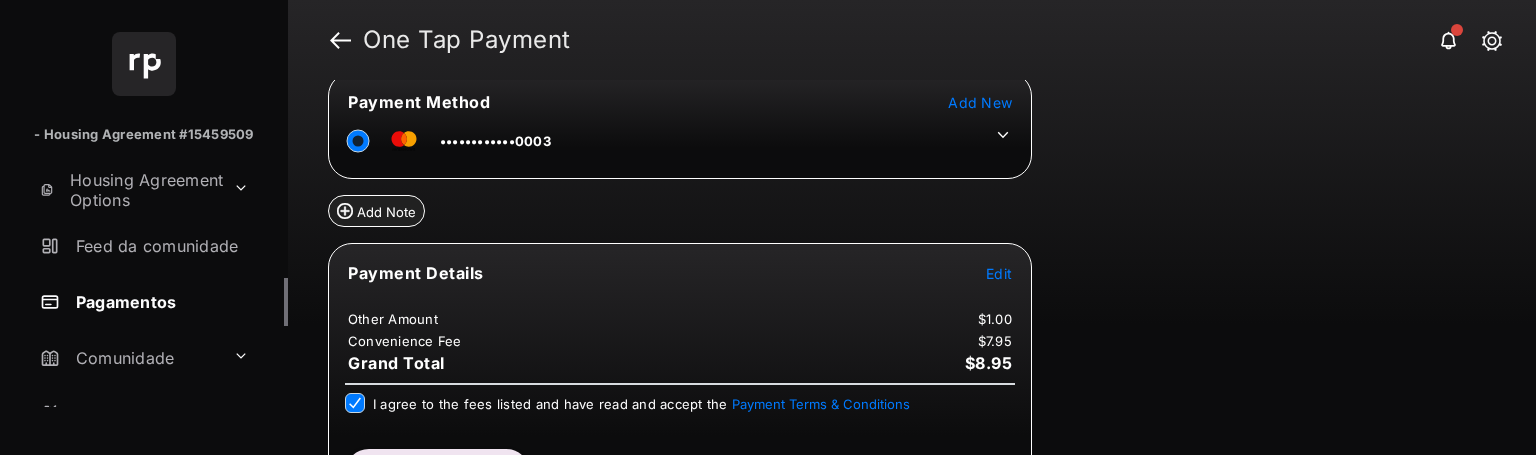 scroll, scrollTop: 136, scrollLeft: 0, axis: vertical 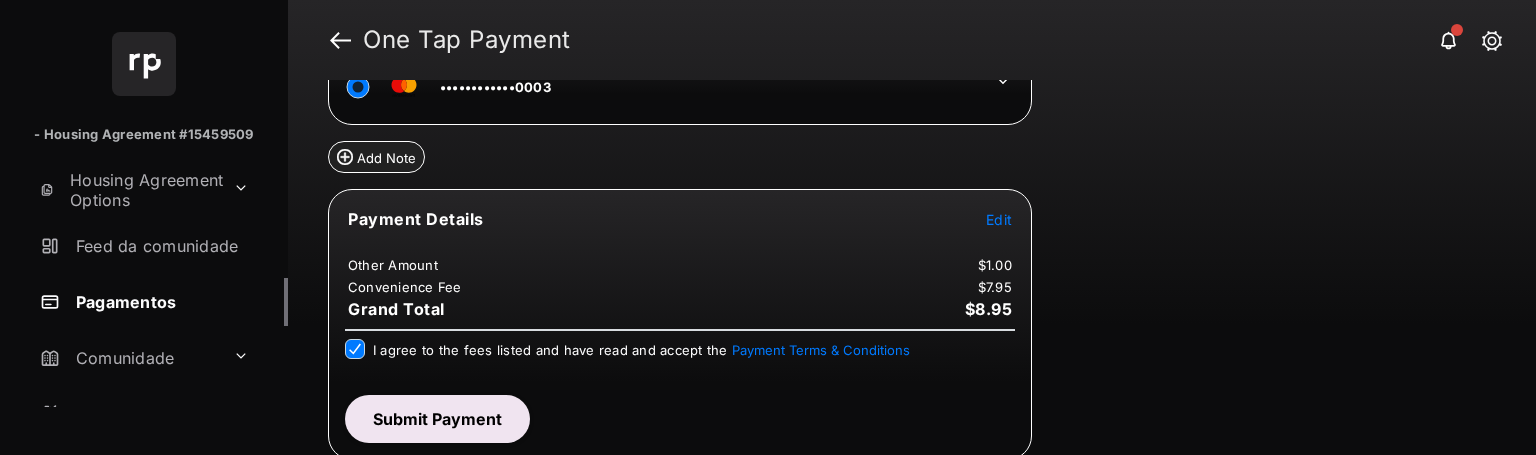 click on "Submit Payment" at bounding box center (437, 419) 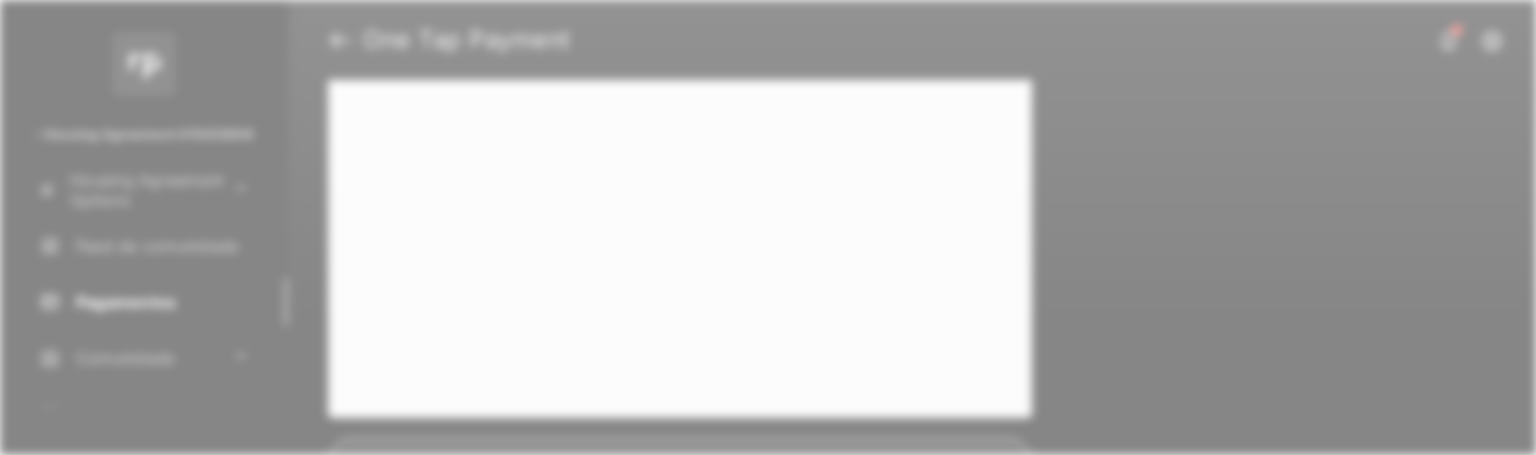 scroll, scrollTop: 556, scrollLeft: 0, axis: vertical 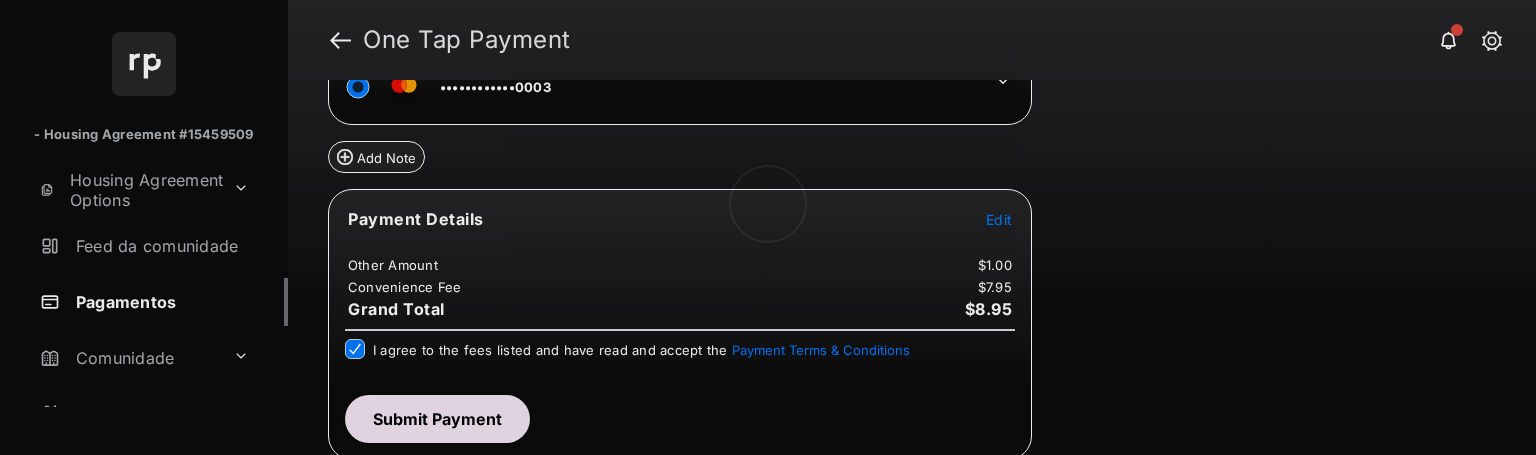 drag, startPoint x: 589, startPoint y: 262, endPoint x: 1028, endPoint y: 268, distance: 439.041 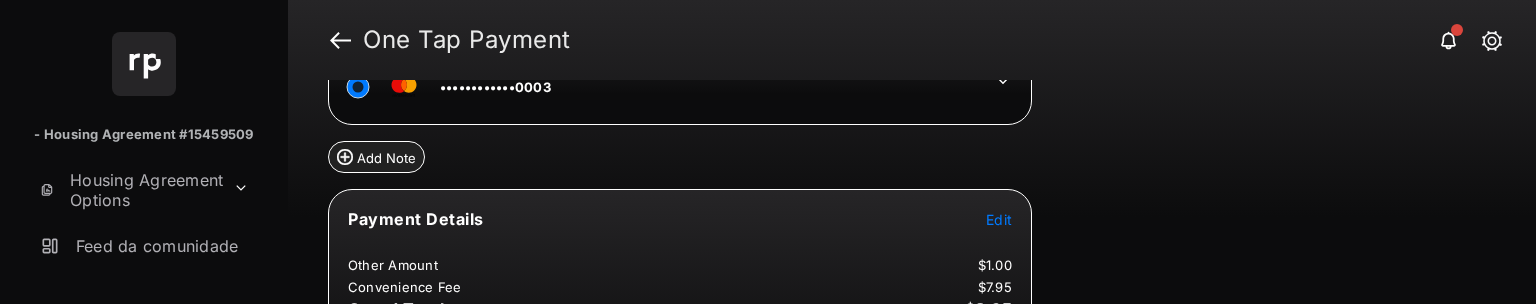 scroll, scrollTop: 288, scrollLeft: 0, axis: vertical 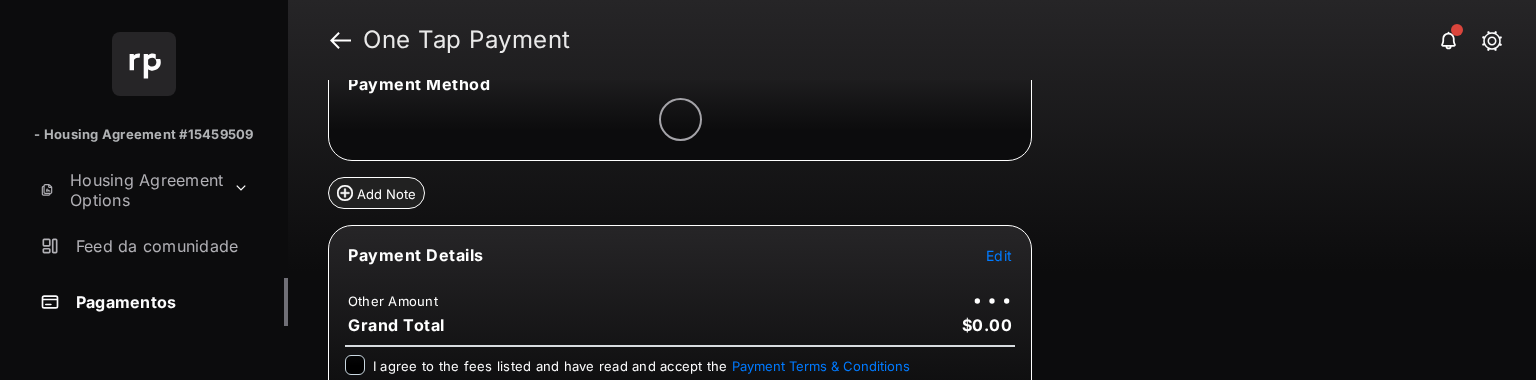 drag, startPoint x: 1146, startPoint y: 379, endPoint x: 1145, endPoint y: 399, distance: 20.024984 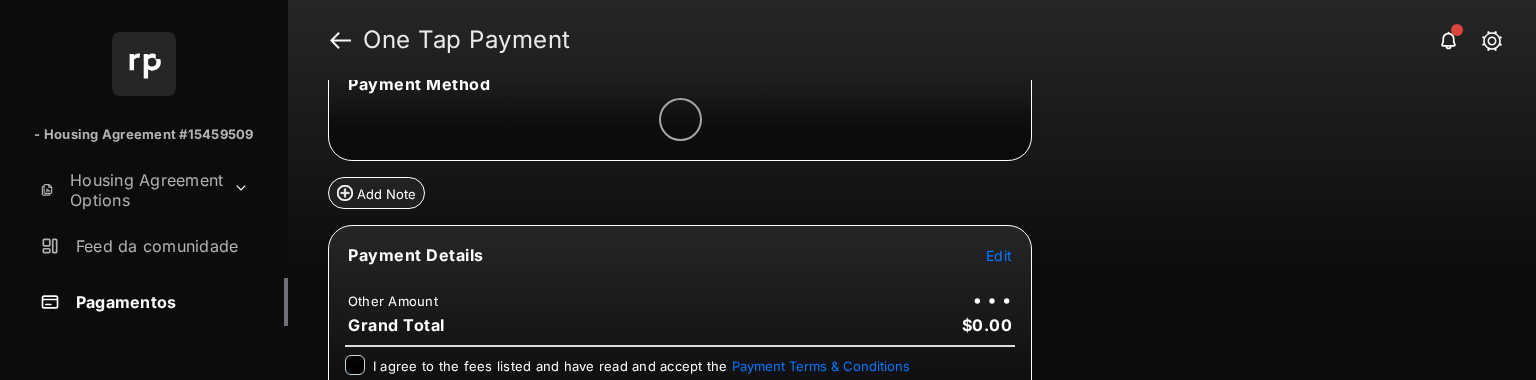 click on "- Housing Agreement #15459509 Housing Agreement Options Feed da comunidade Pagamentos Comunidade Meu apartamento Important Links Entrar em contato com a propriedade Logout One Tap Payment Review & Submit Your Payment Payment Method Add Note Payment Details Edit Other Amount Grand Total $0.00 I agree to the fees listed and have read and accept the   Payment Terms & Conditions Submit Payment" at bounding box center (768, 190) 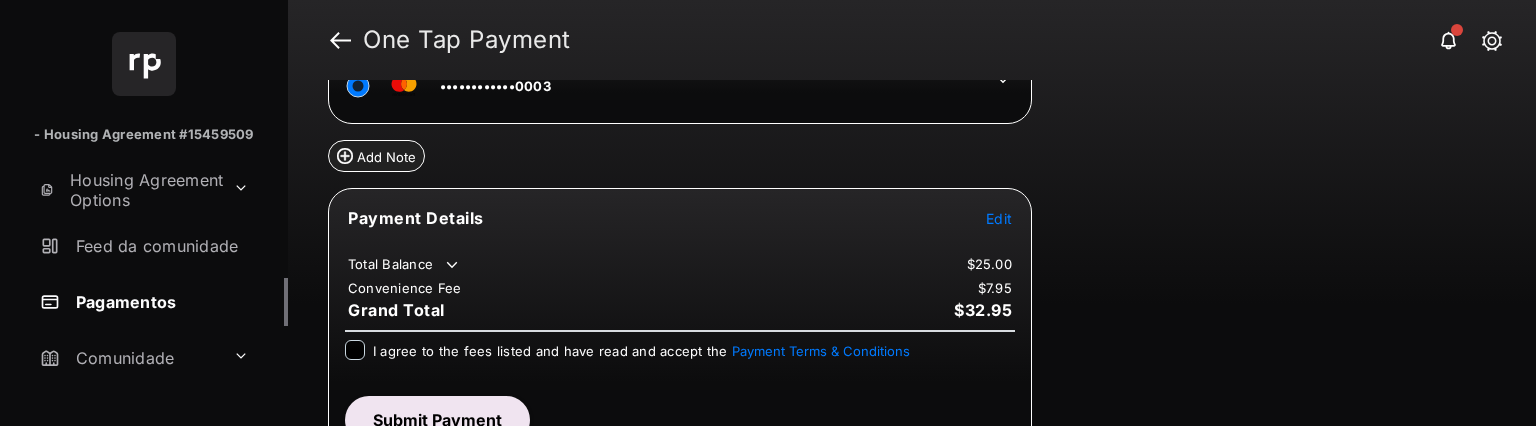 scroll, scrollTop: 168, scrollLeft: 0, axis: vertical 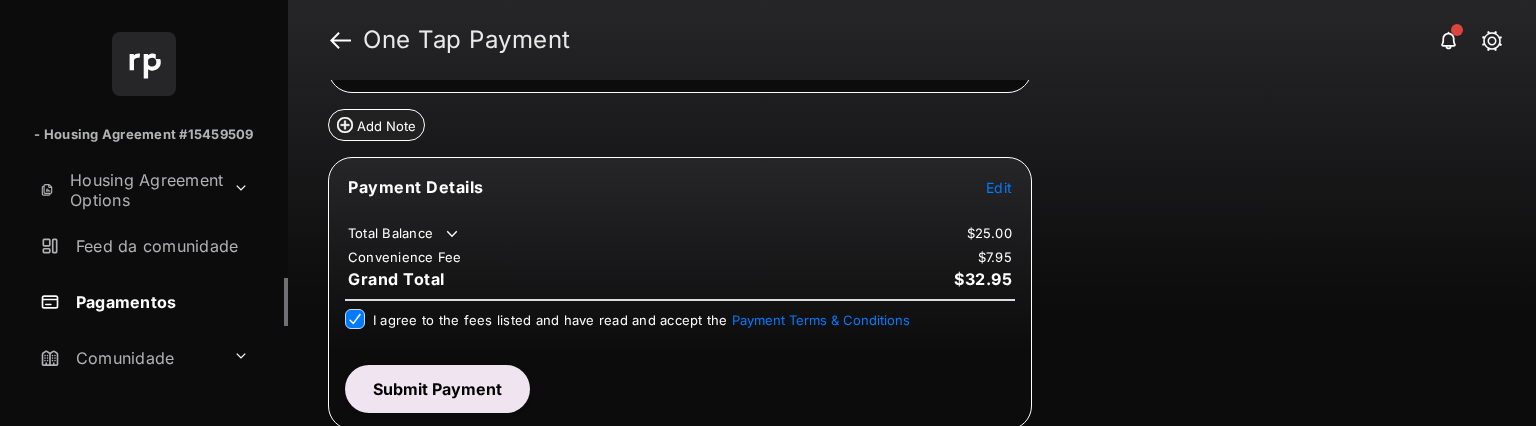 click on "Submit Payment" at bounding box center (437, 389) 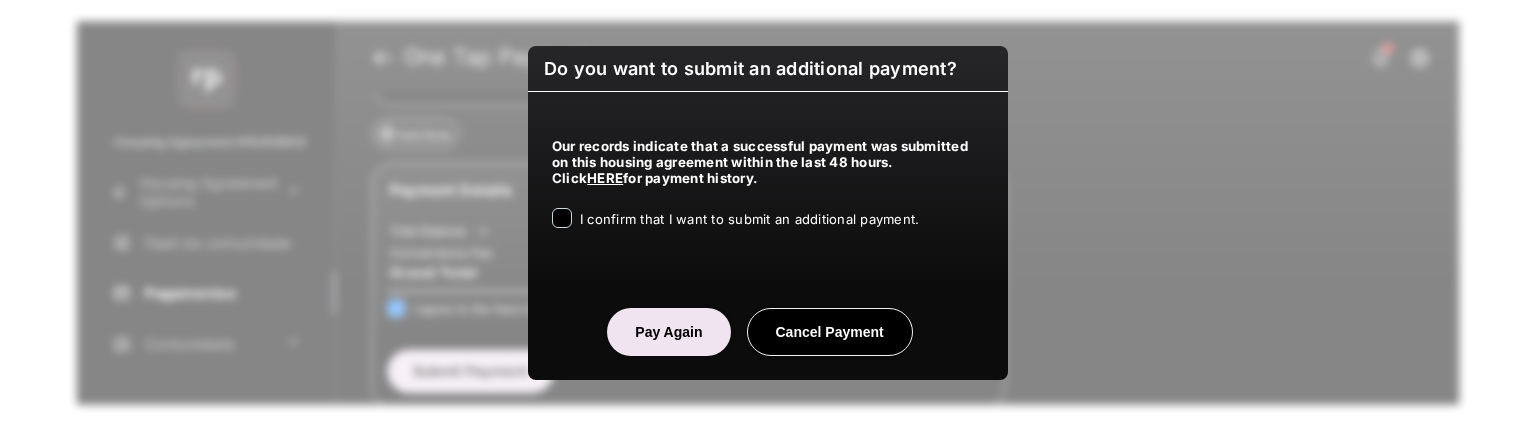 click on "I confirm that I want to submit an additional payment." at bounding box center (749, 219) 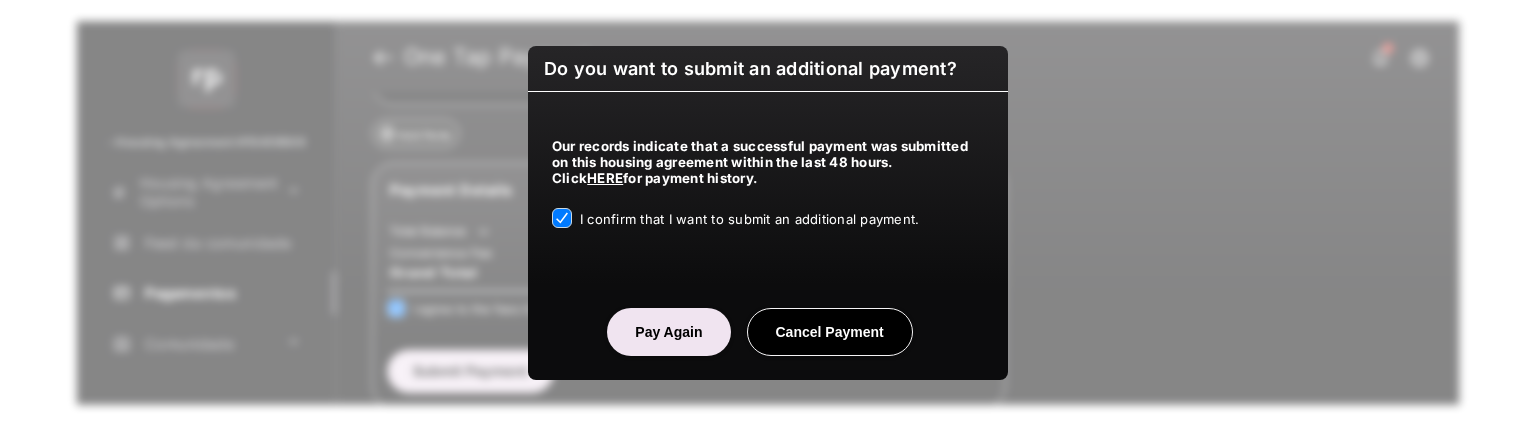 click on "Pay Again" at bounding box center [668, 332] 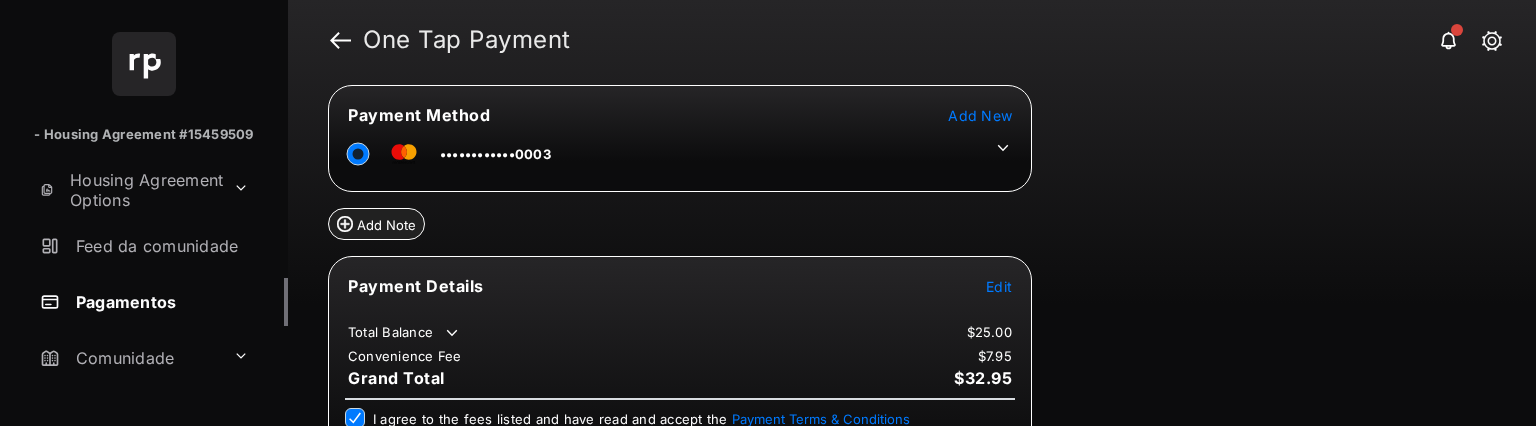 scroll, scrollTop: 168, scrollLeft: 0, axis: vertical 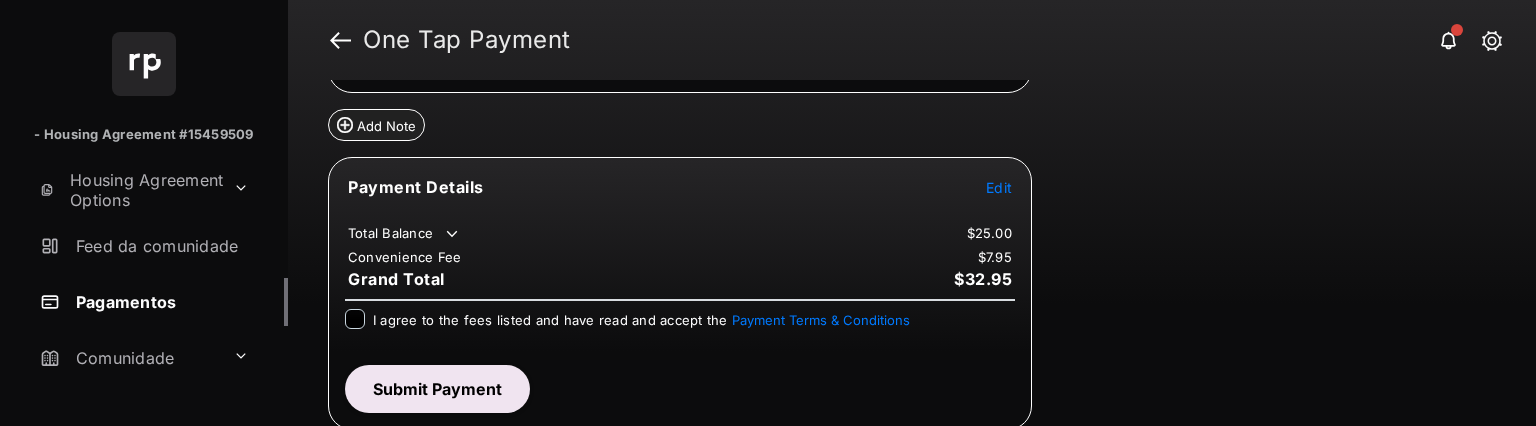 click on "I agree to the fees listed and have read and accept the   Payment Terms & Conditions" at bounding box center (641, 319) 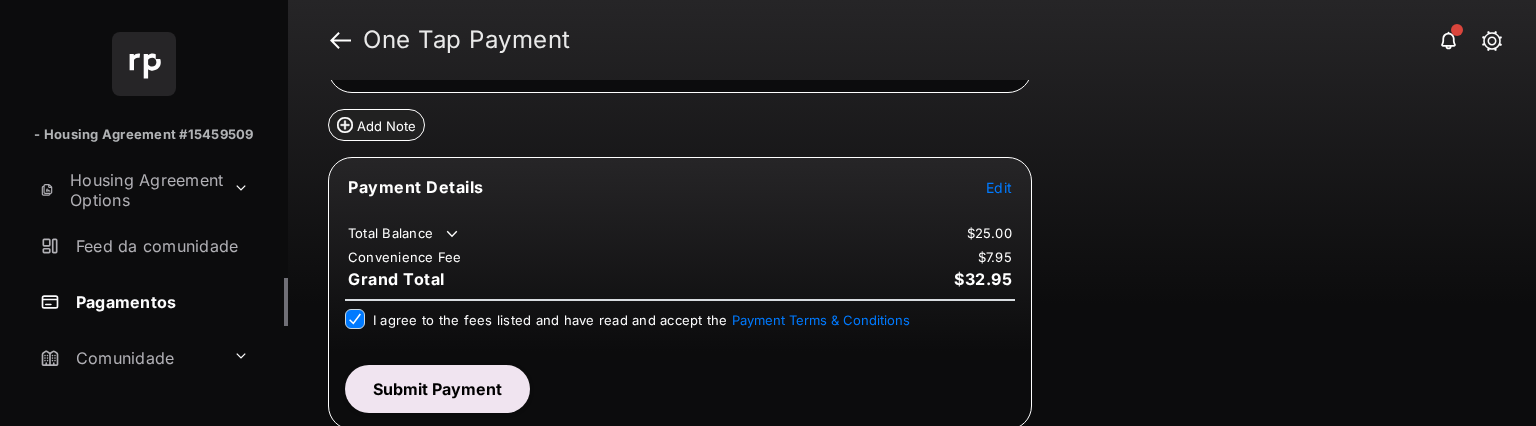 click on "Submit Payment" at bounding box center (437, 389) 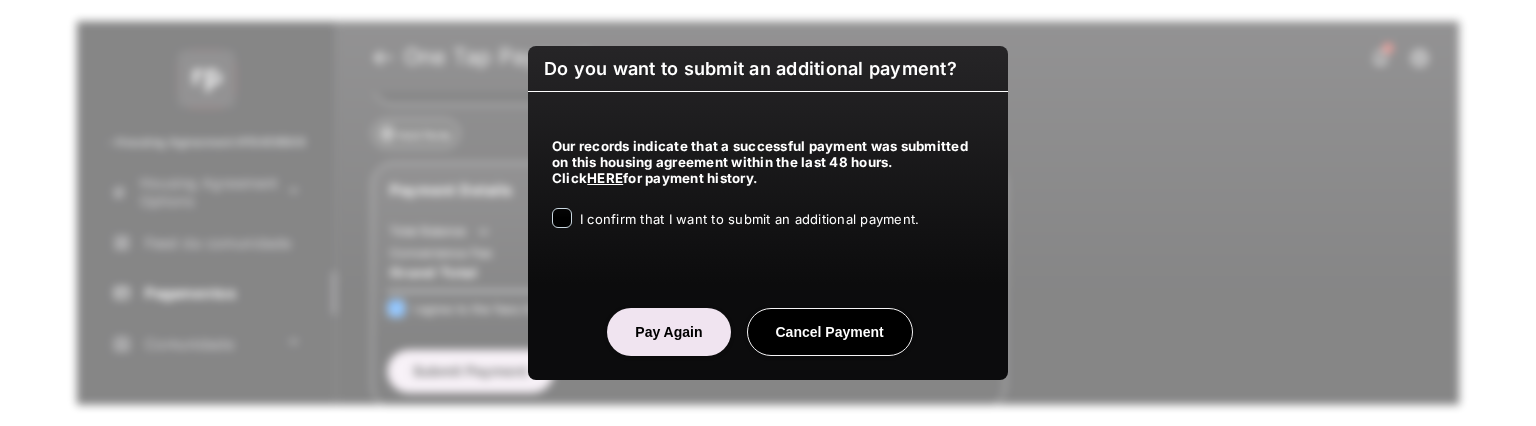 click on "Our records indicate that a successful payment was submitted on this housing agreement within the last 48 hours. Click  HERE  for payment history. I confirm that I want to submit an additional payment." at bounding box center [768, 180] 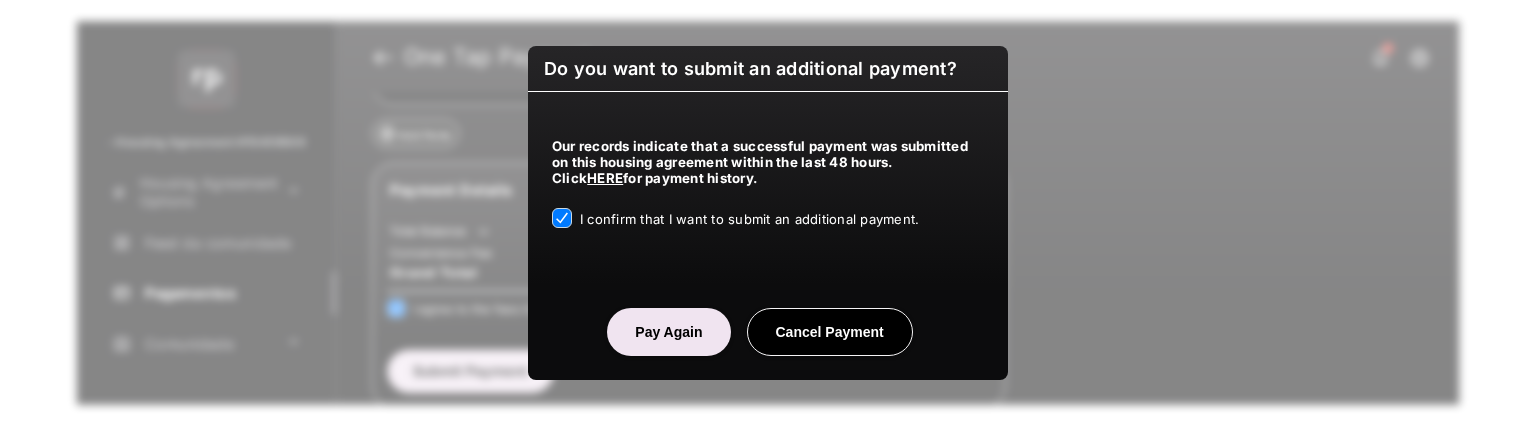 click on "Pay Again" at bounding box center [668, 332] 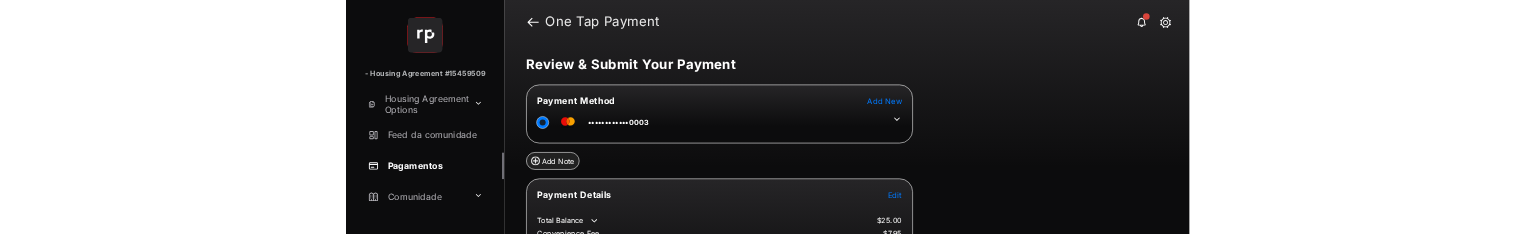 scroll, scrollTop: 168, scrollLeft: 0, axis: vertical 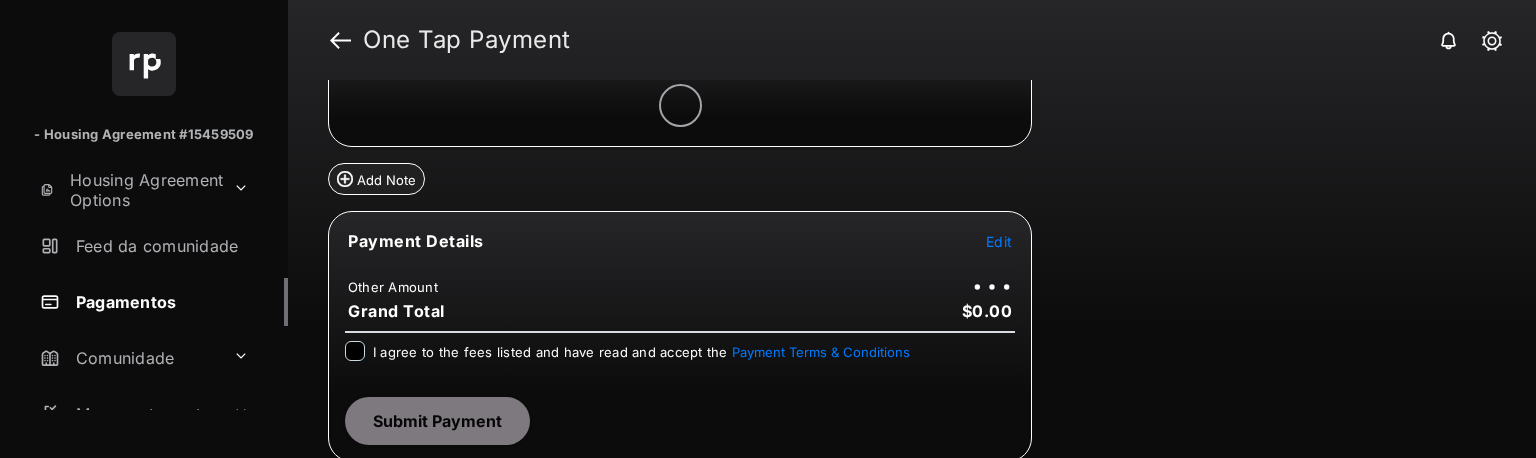 click on "I agree to the fees listed and have read and accept the   Payment Terms & Conditions" at bounding box center [641, 352] 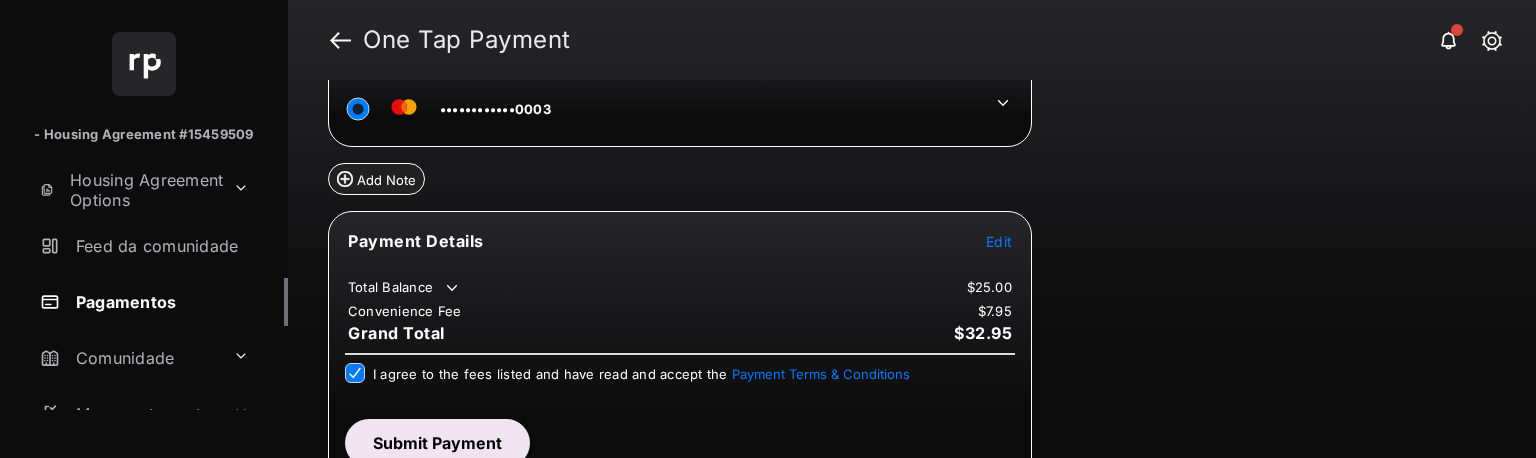 scroll, scrollTop: 136, scrollLeft: 0, axis: vertical 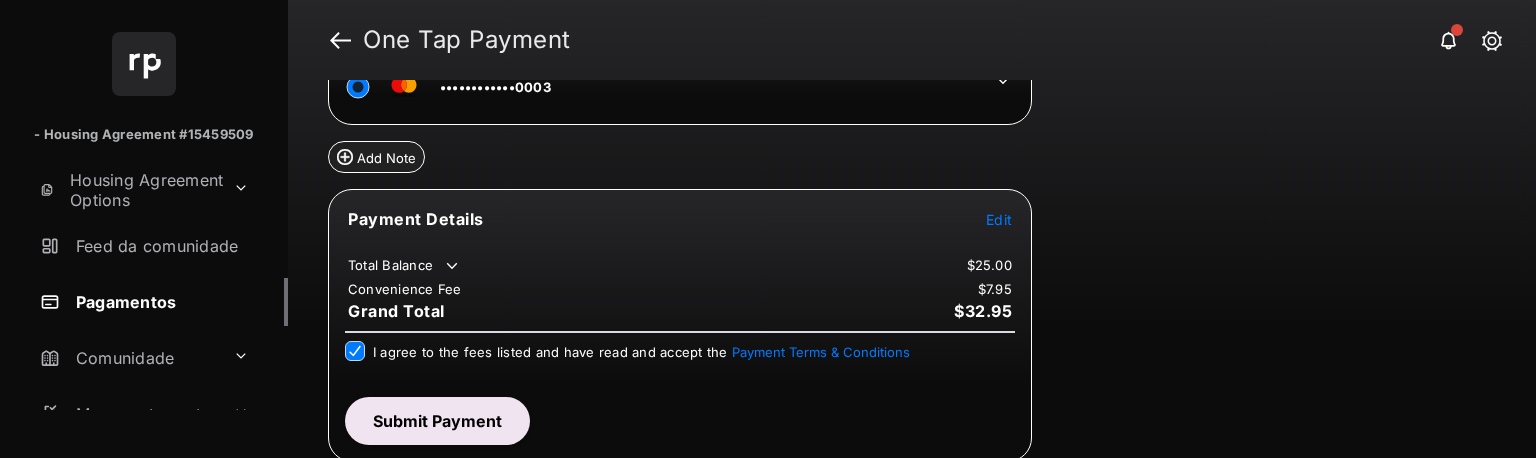 click on "Submit Payment" at bounding box center (437, 421) 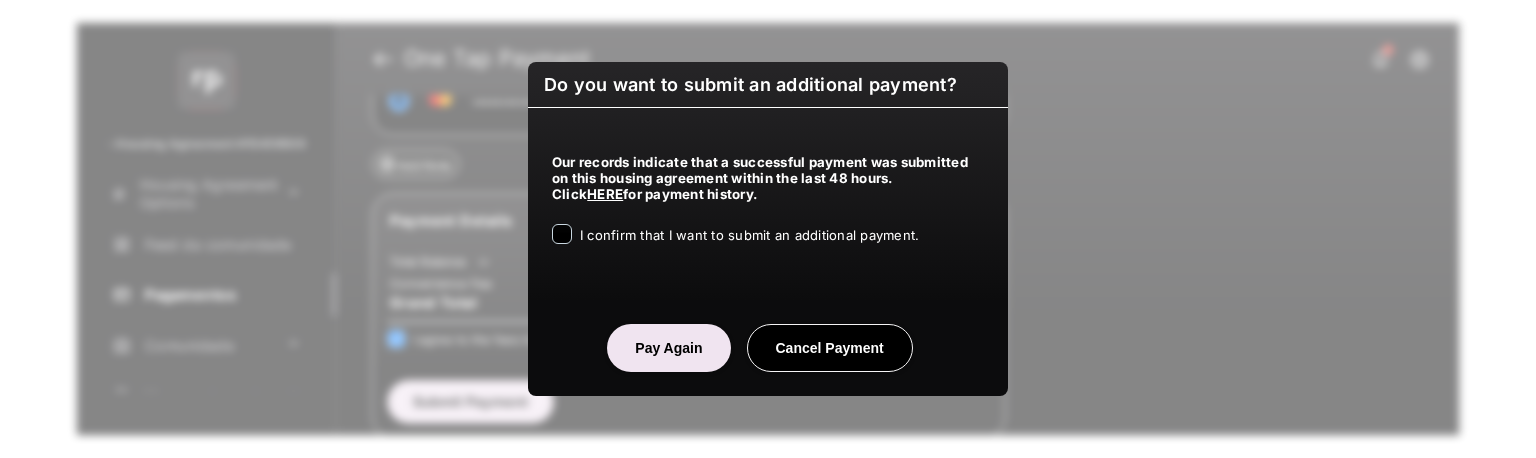 click on "I confirm that I want to submit an additional payment." at bounding box center [749, 235] 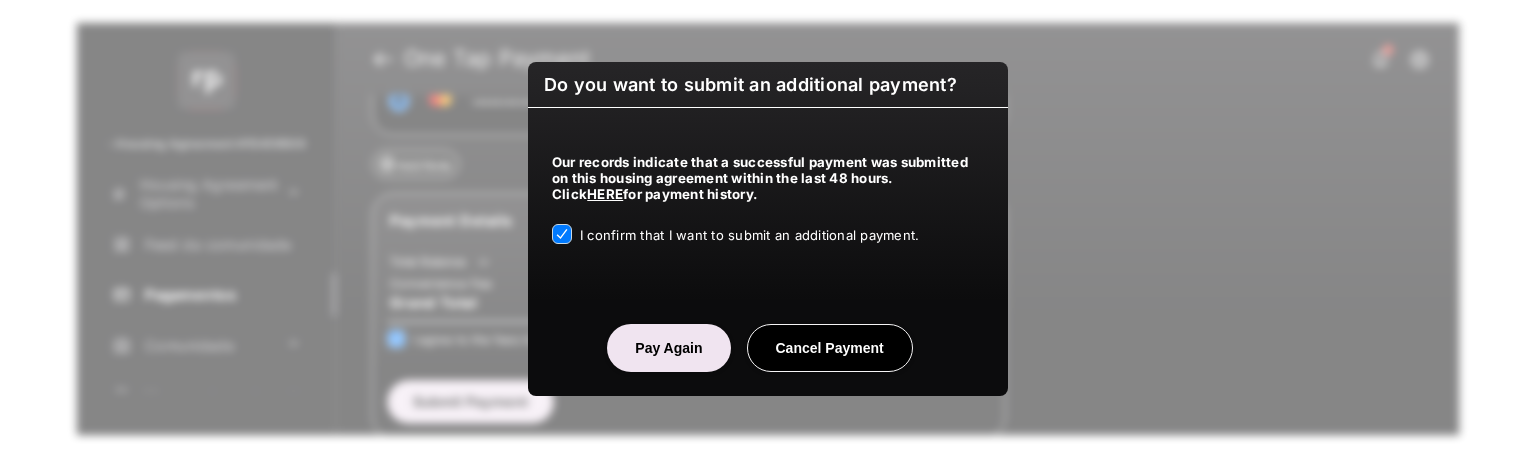 click on "Pay Again" at bounding box center (668, 348) 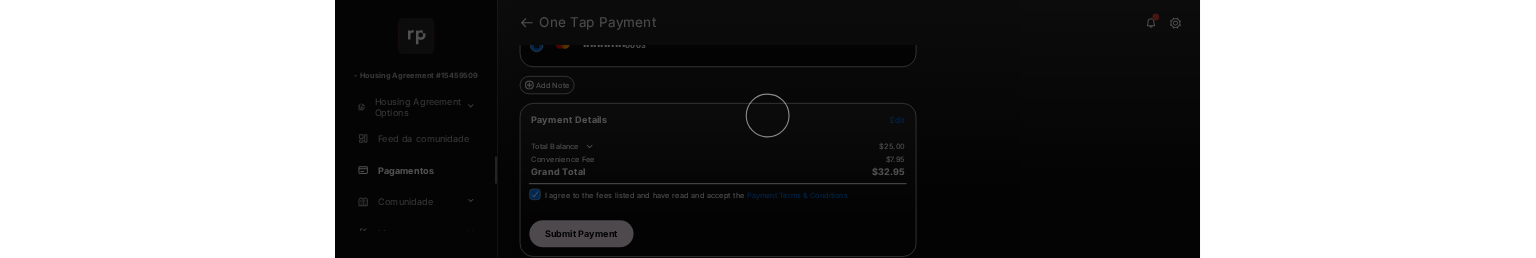 scroll, scrollTop: 136, scrollLeft: 0, axis: vertical 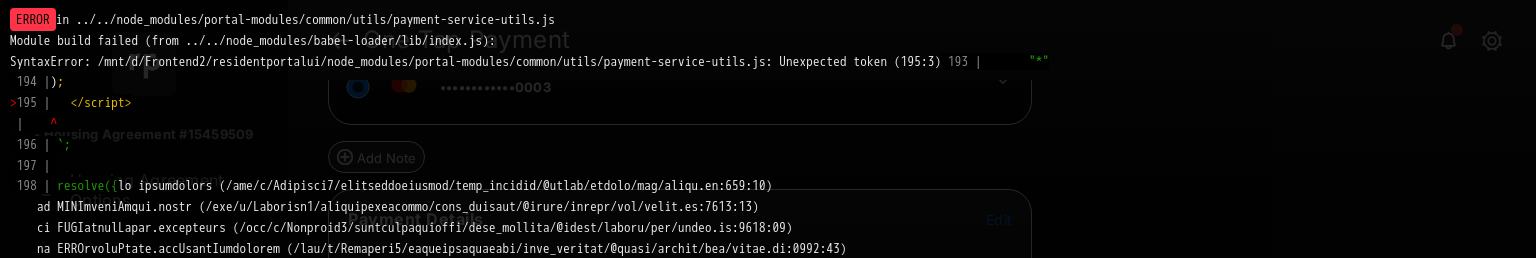 drag, startPoint x: 12, startPoint y: 59, endPoint x: 1050, endPoint y: 63, distance: 1038.0077 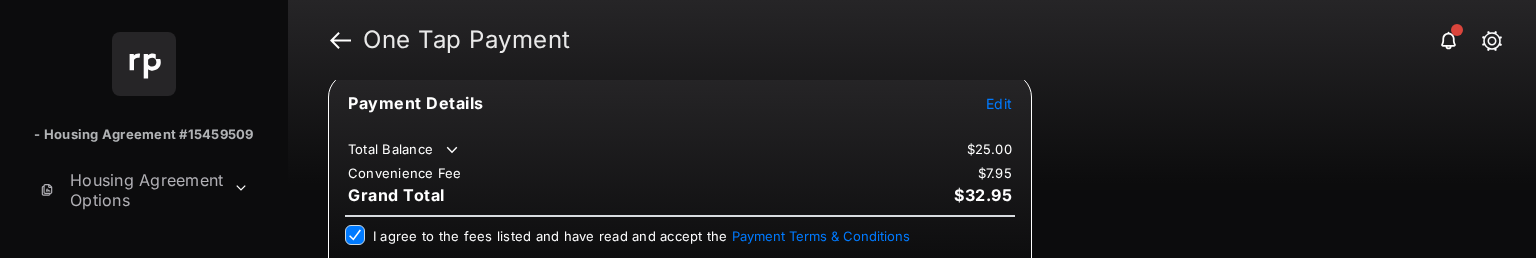scroll, scrollTop: 300, scrollLeft: 0, axis: vertical 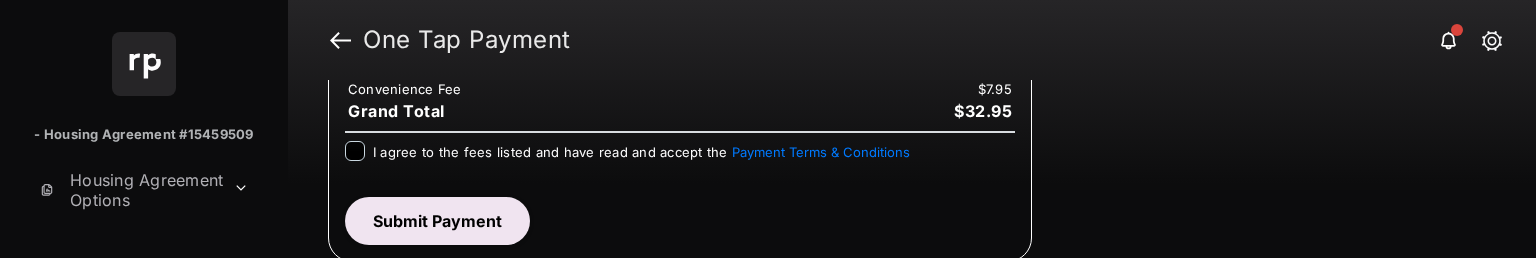 click on "I agree to the fees listed and have read and accept the   Payment Terms & Conditions" at bounding box center (641, 152) 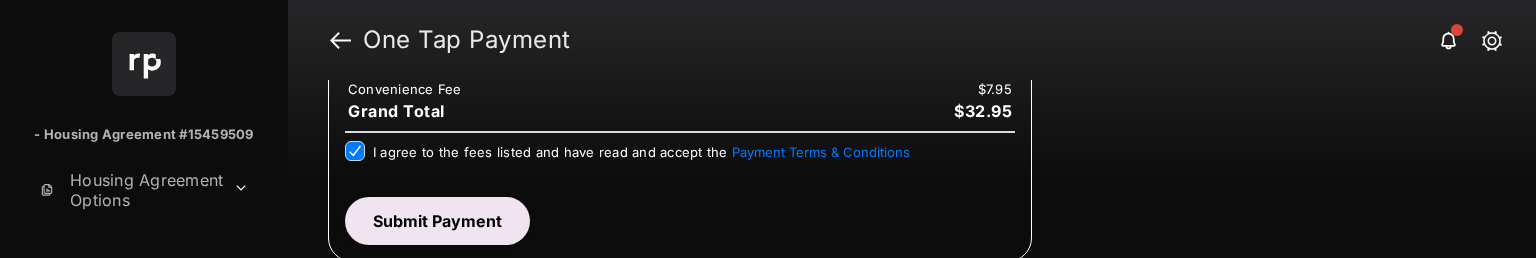 click on "Submit Payment" at bounding box center (437, 221) 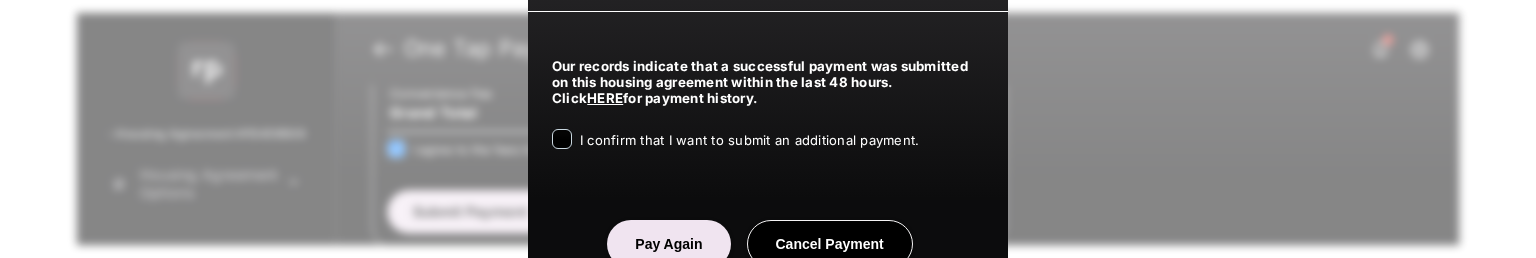 click on "I confirm that I want to submit an additional payment." at bounding box center [749, 140] 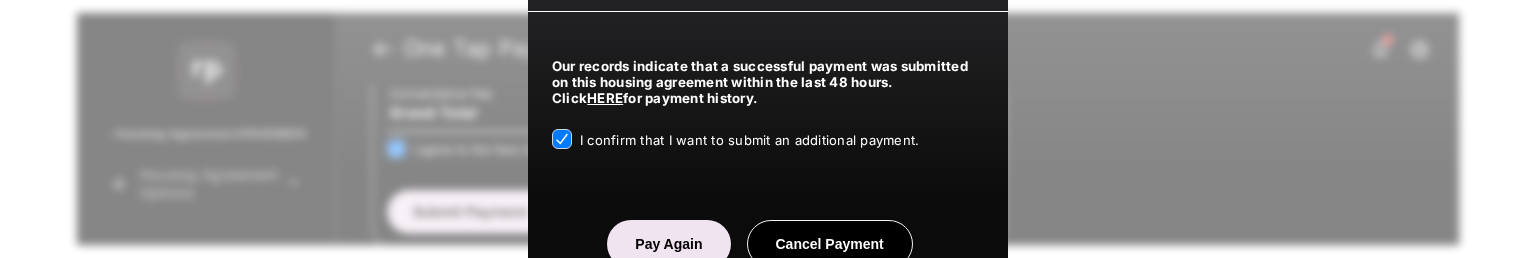drag, startPoint x: 681, startPoint y: 227, endPoint x: 696, endPoint y: 238, distance: 18.601076 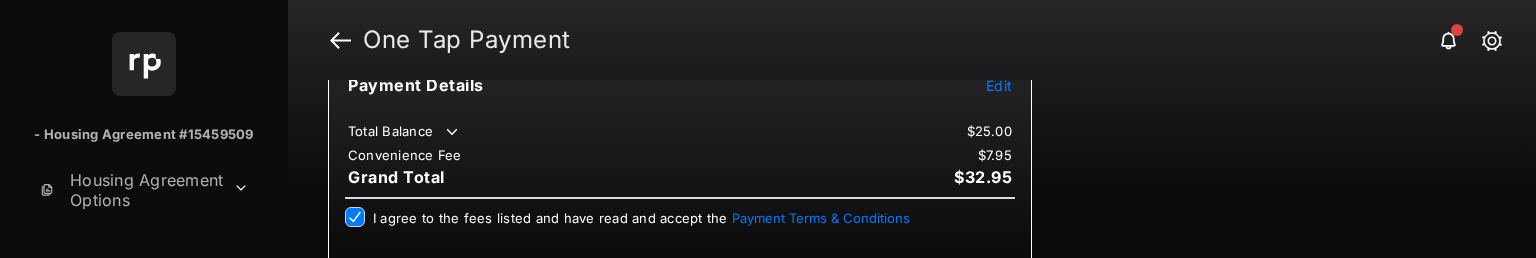 scroll, scrollTop: 336, scrollLeft: 0, axis: vertical 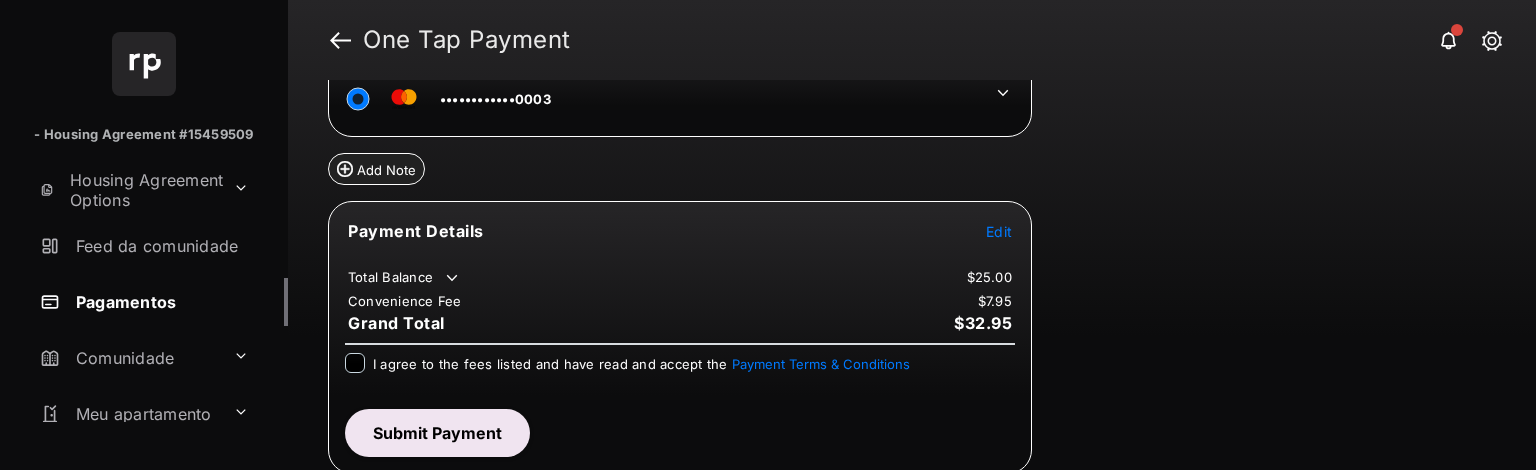 click at bounding box center (355, 363) 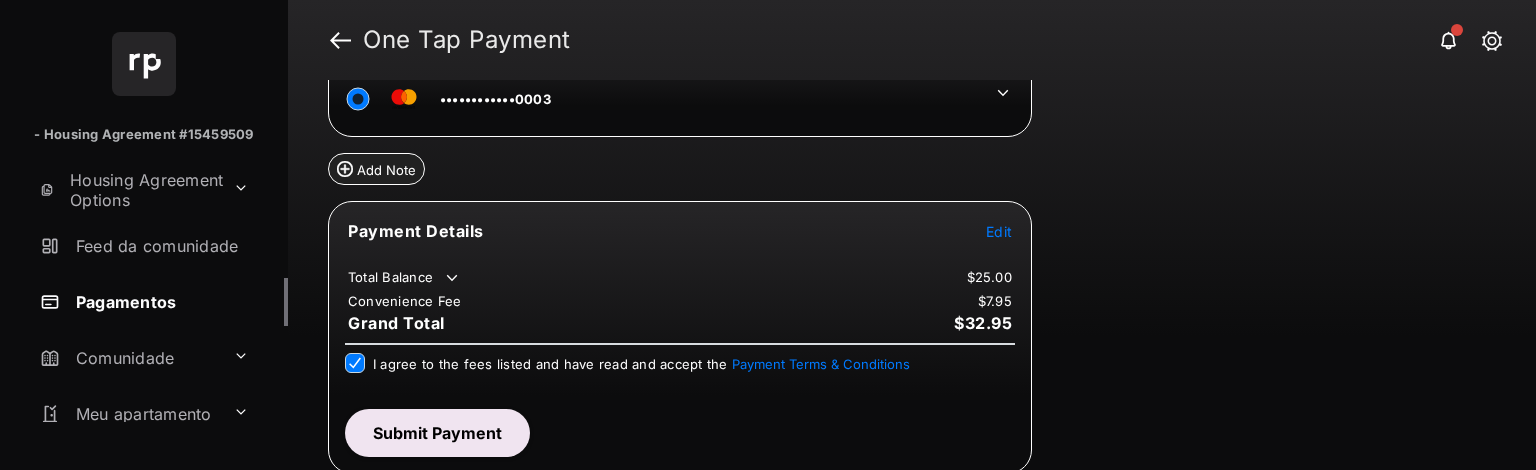 click on "Submit Payment" at bounding box center [437, 433] 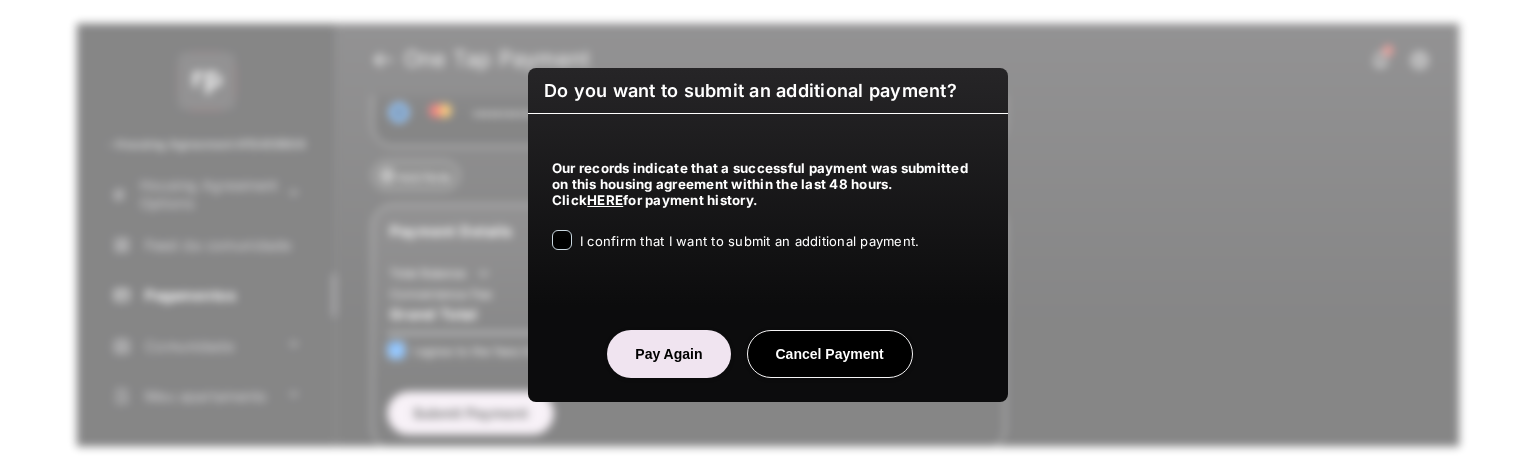 drag, startPoint x: 686, startPoint y: 245, endPoint x: 632, endPoint y: 342, distance: 111.01801 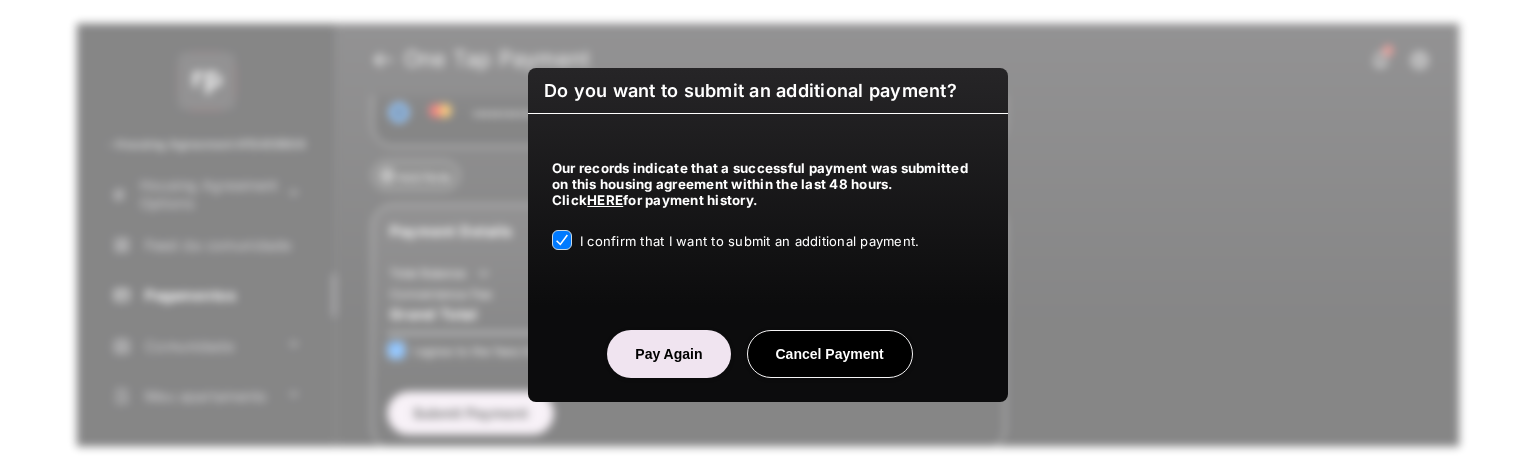click on "Pay Again" at bounding box center (668, 354) 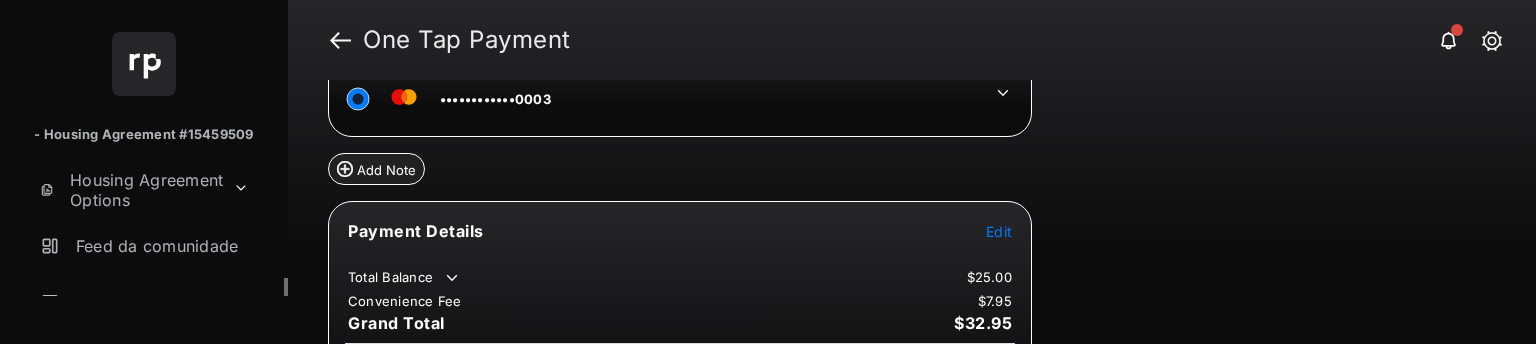 scroll, scrollTop: 250, scrollLeft: 0, axis: vertical 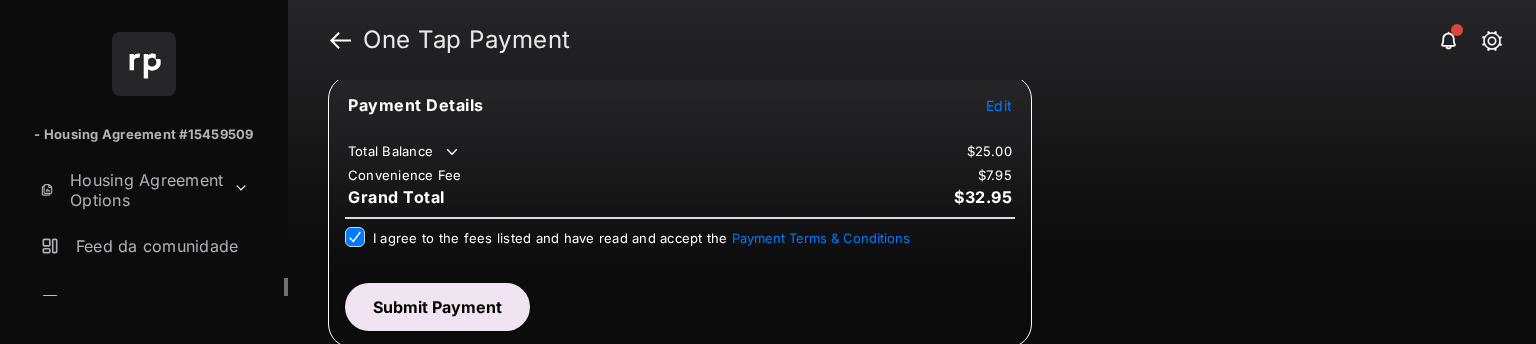 click on "Submit Payment" at bounding box center (437, 307) 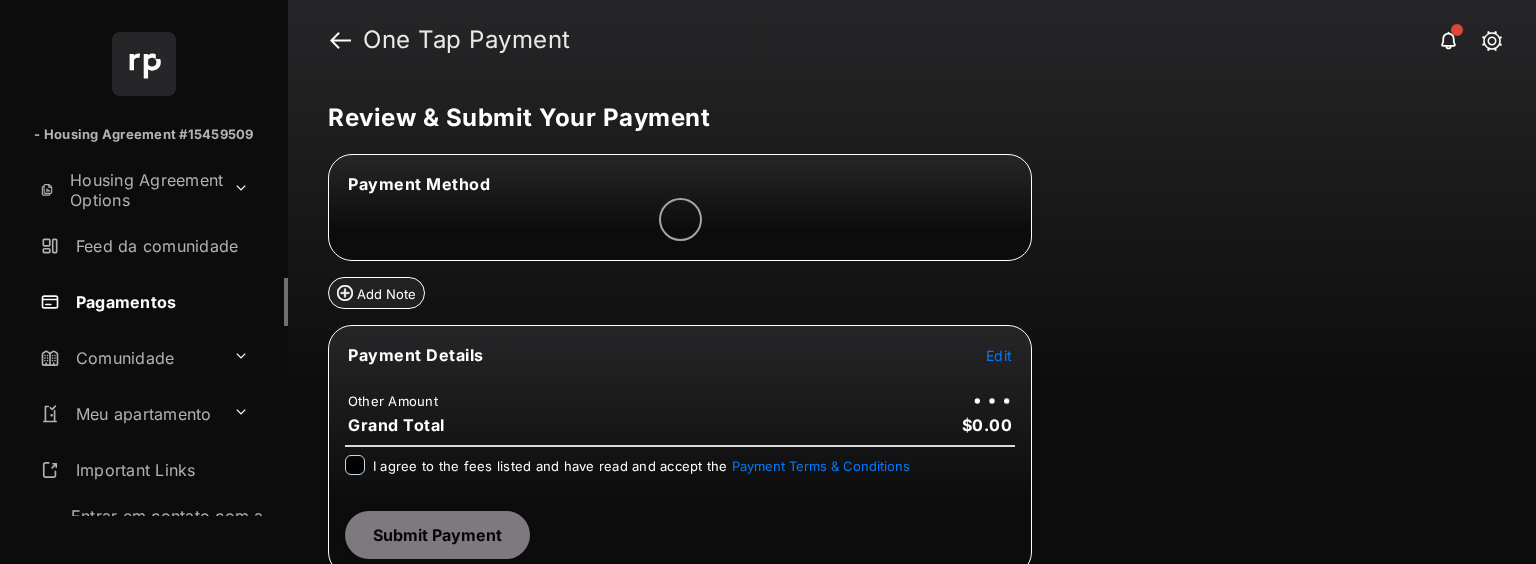 scroll, scrollTop: 0, scrollLeft: 0, axis: both 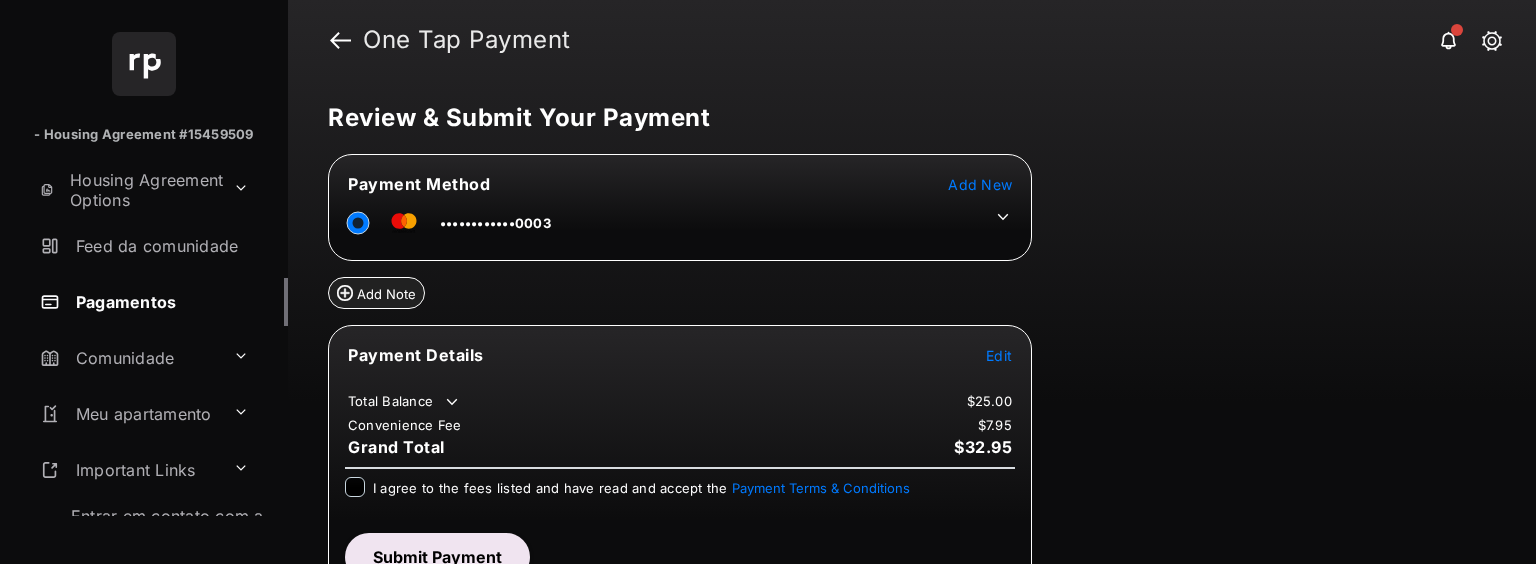 click on "Edit" at bounding box center (999, 355) 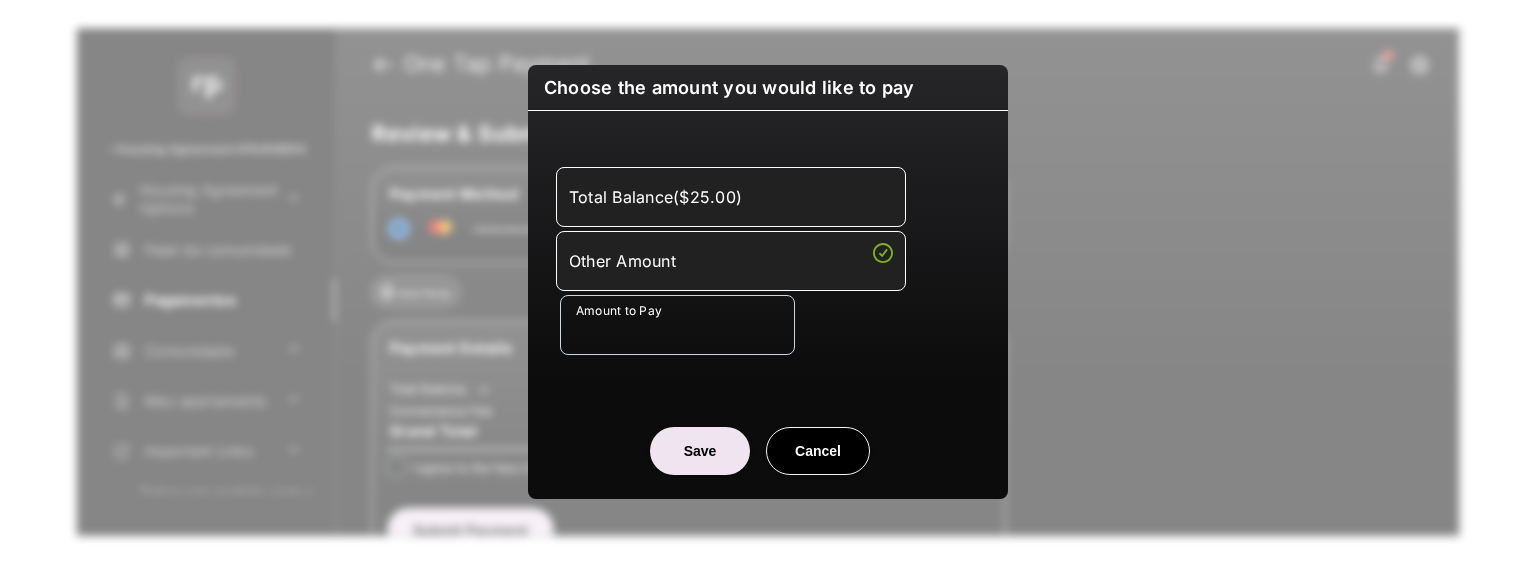click on "Cancel" at bounding box center (818, 451) 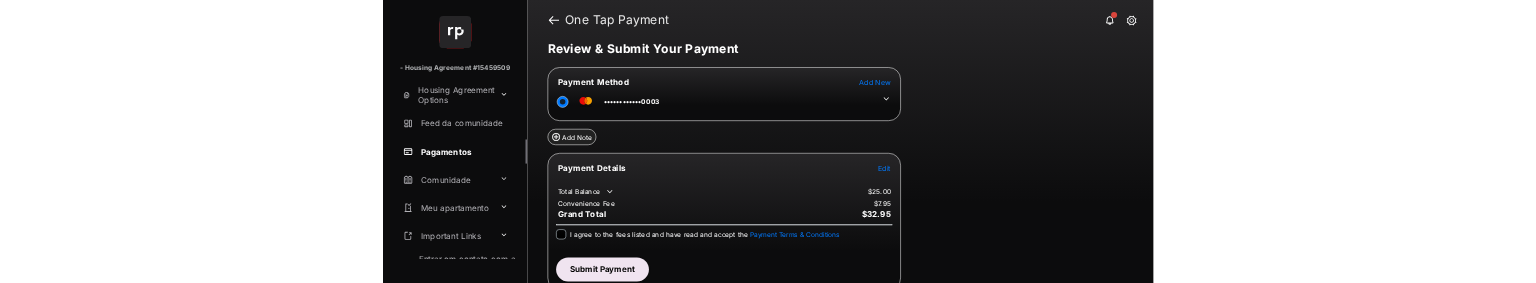 scroll, scrollTop: 30, scrollLeft: 0, axis: vertical 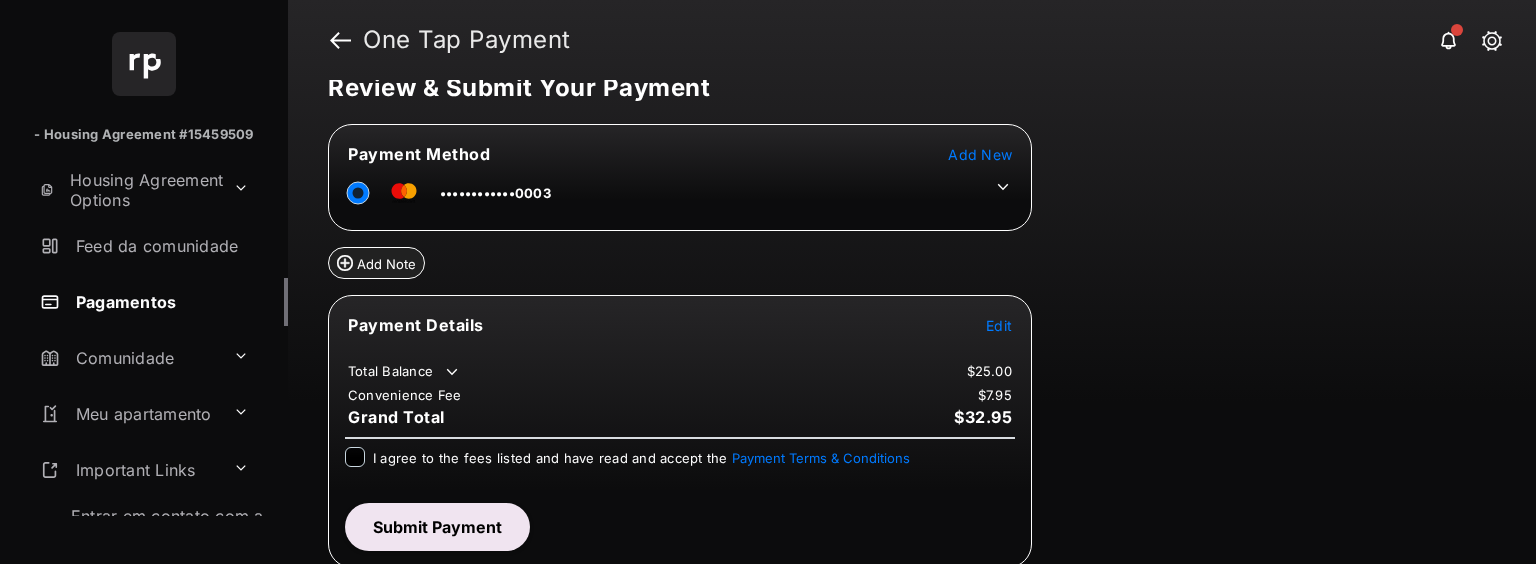 drag, startPoint x: 448, startPoint y: 451, endPoint x: 459, endPoint y: 453, distance: 11.18034 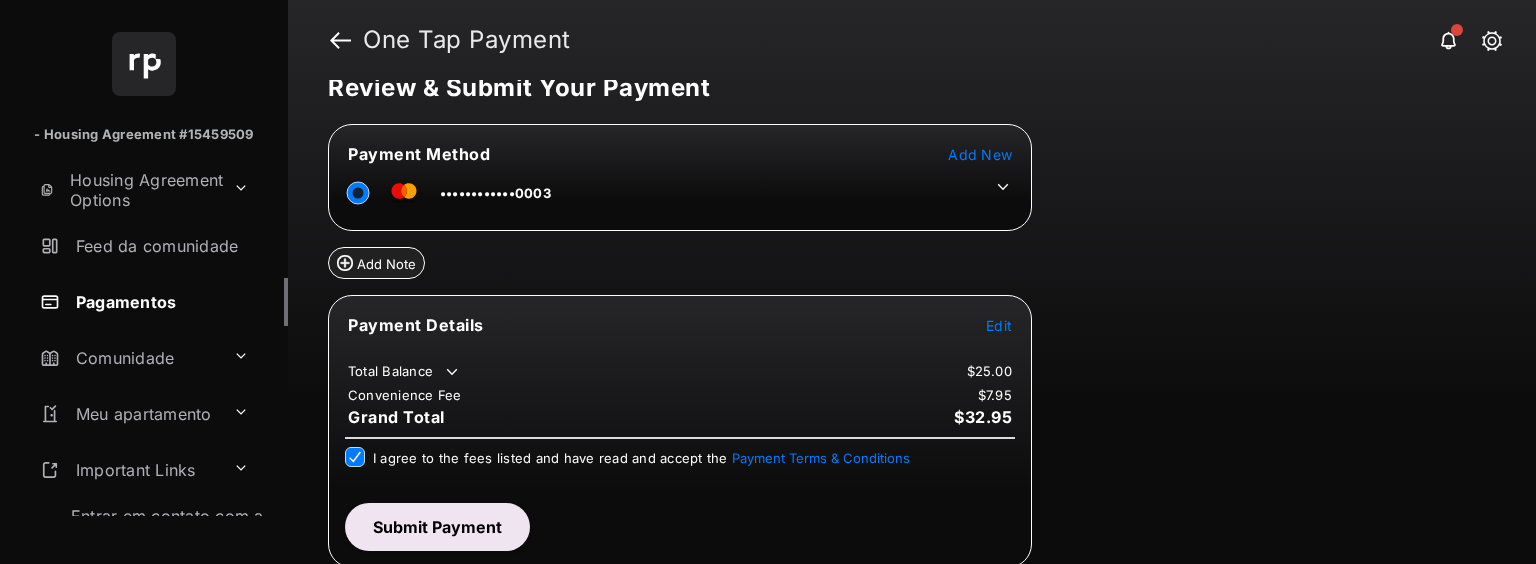 click on "Submit Payment" at bounding box center [437, 527] 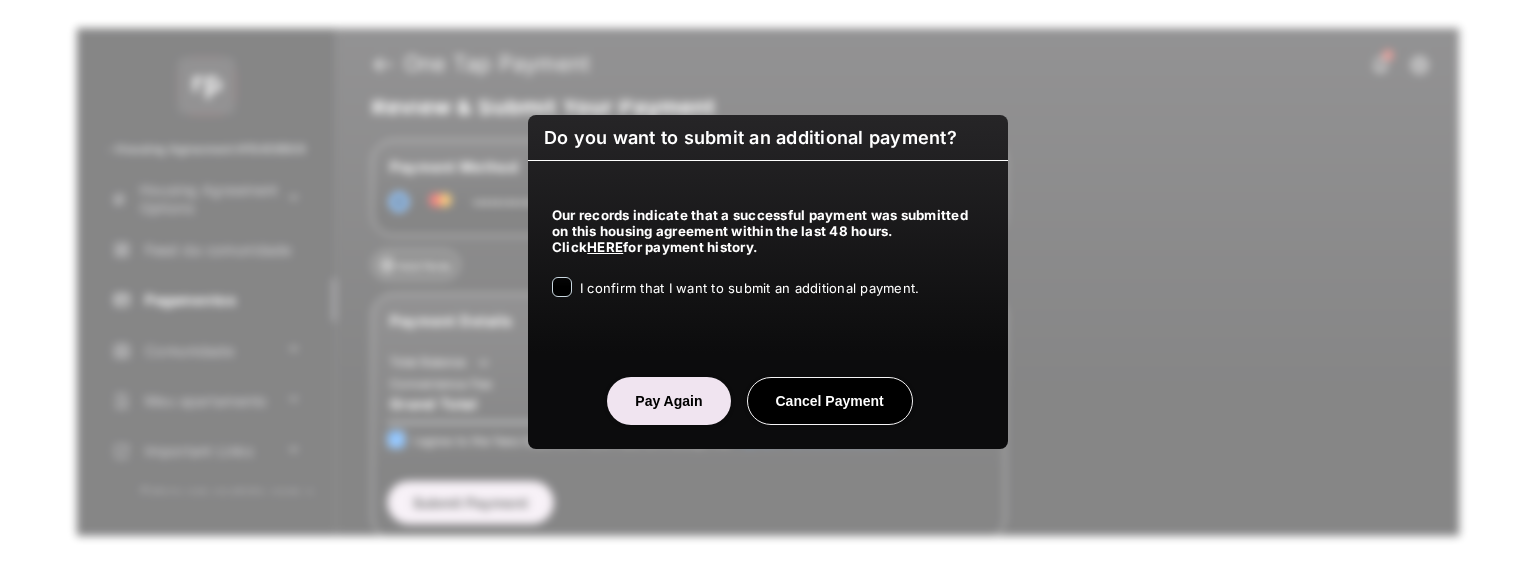 click on "I confirm that I want to submit an additional payment." at bounding box center (749, 288) 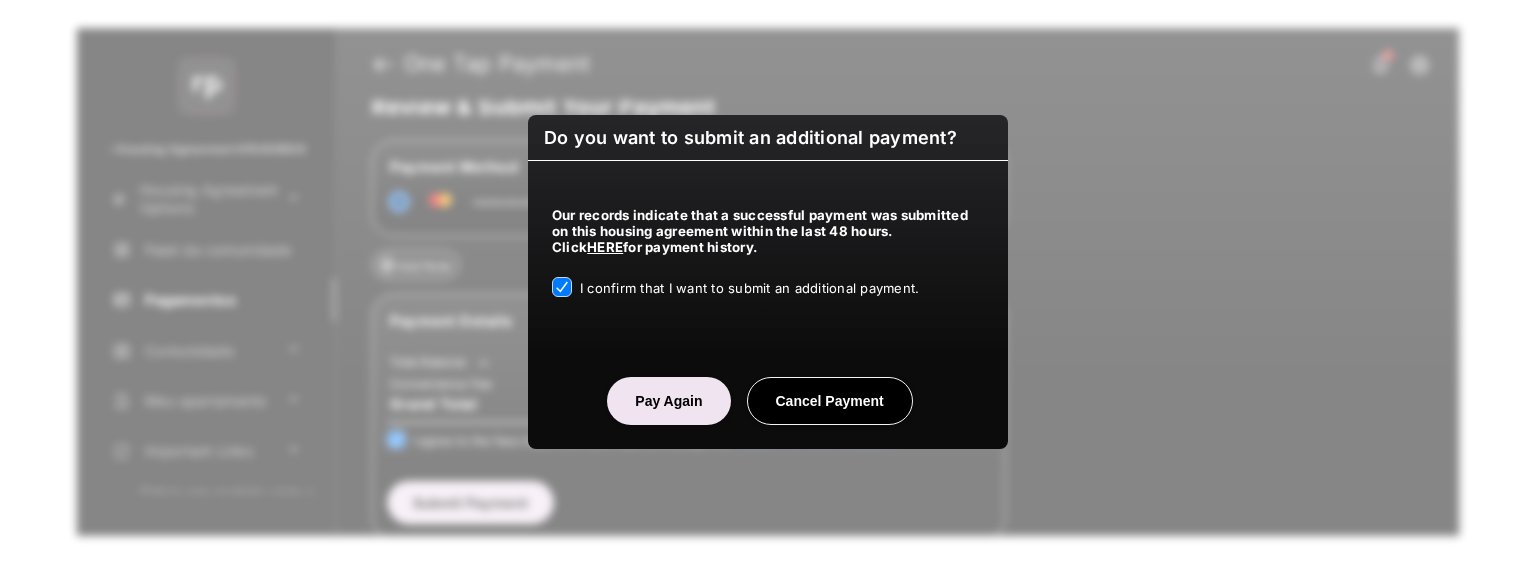 click on "Pay Again" at bounding box center (668, 401) 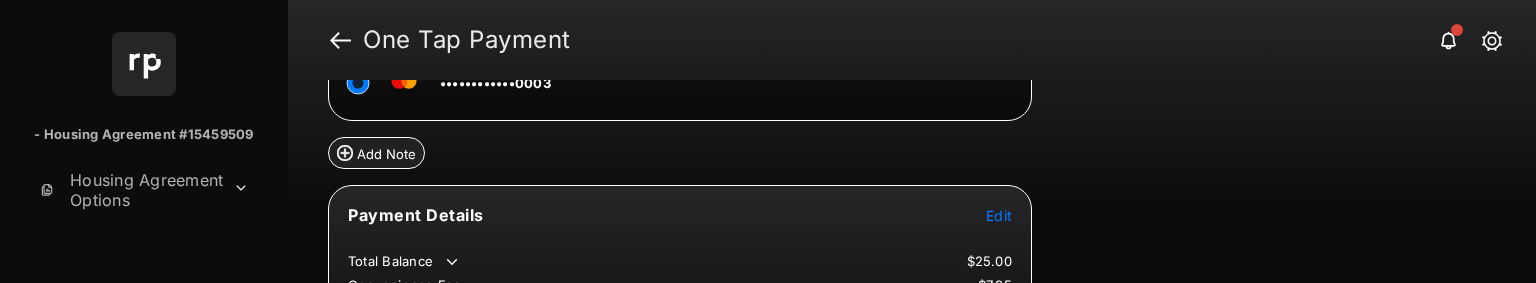 scroll, scrollTop: 200, scrollLeft: 0, axis: vertical 